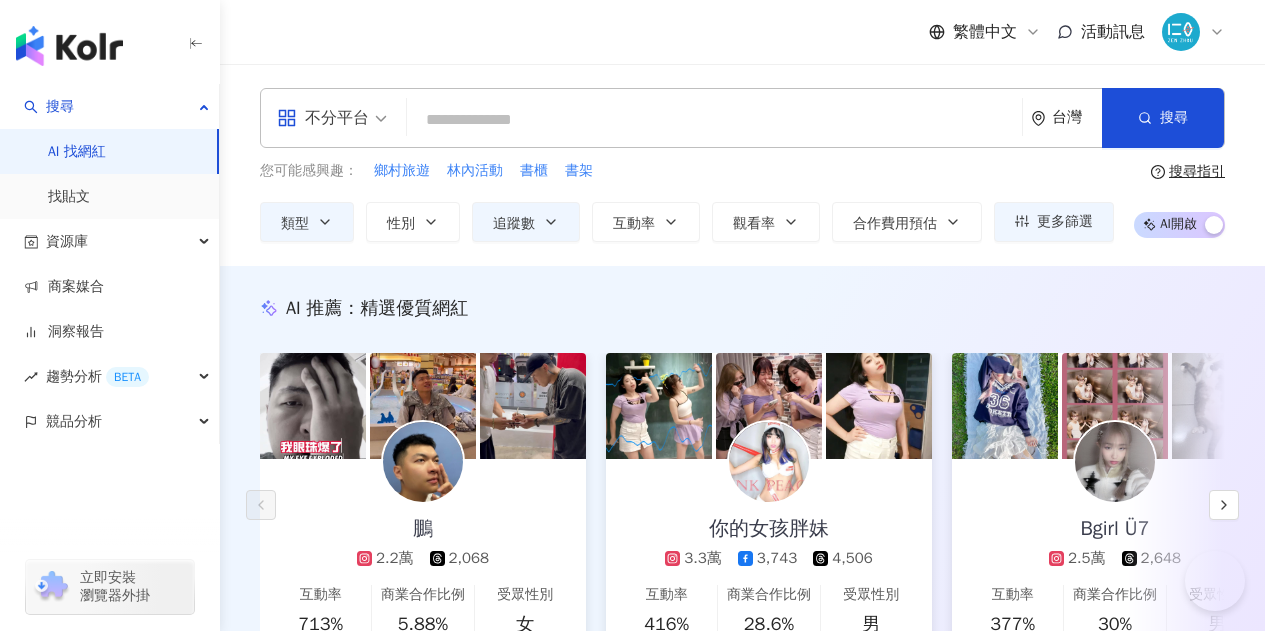 scroll, scrollTop: 3000, scrollLeft: 0, axis: vertical 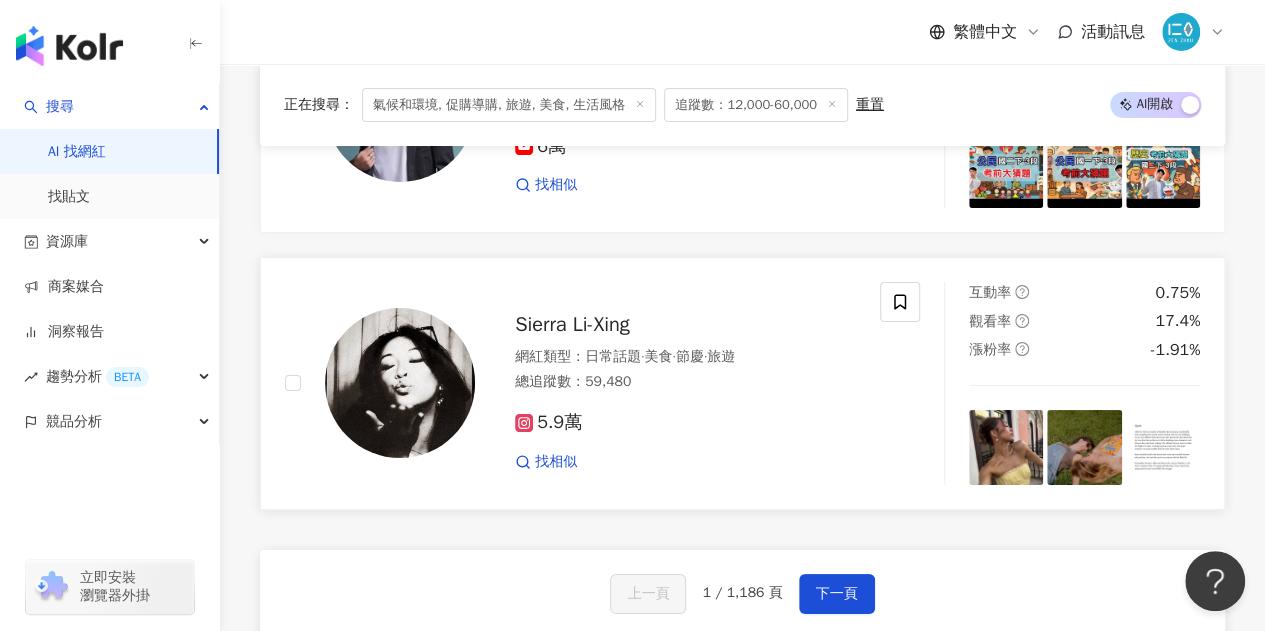 click on "Sierra Li-Xing" at bounding box center (572, 324) 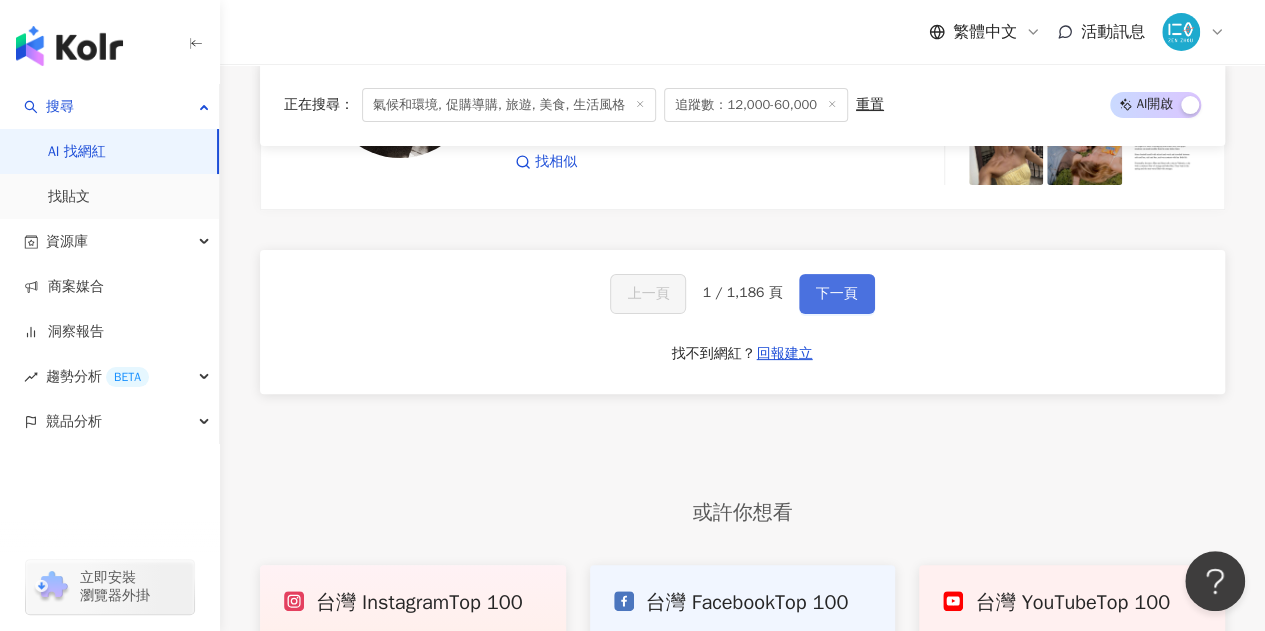 click on "下一頁" at bounding box center (837, 294) 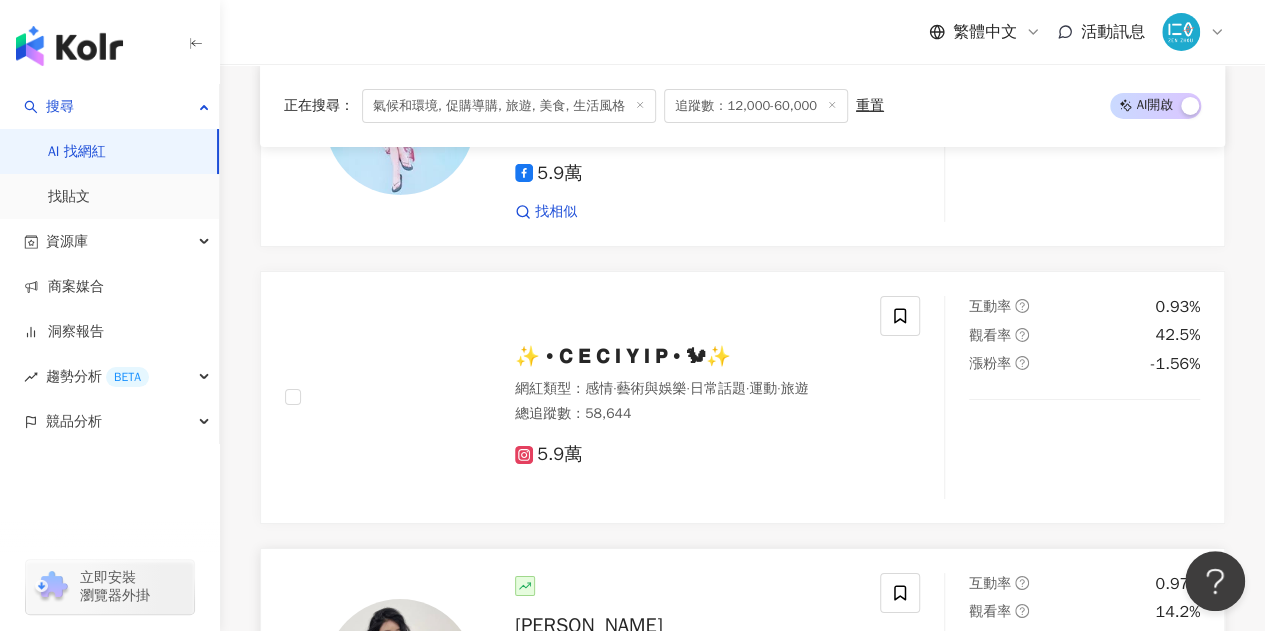 scroll, scrollTop: 3111, scrollLeft: 0, axis: vertical 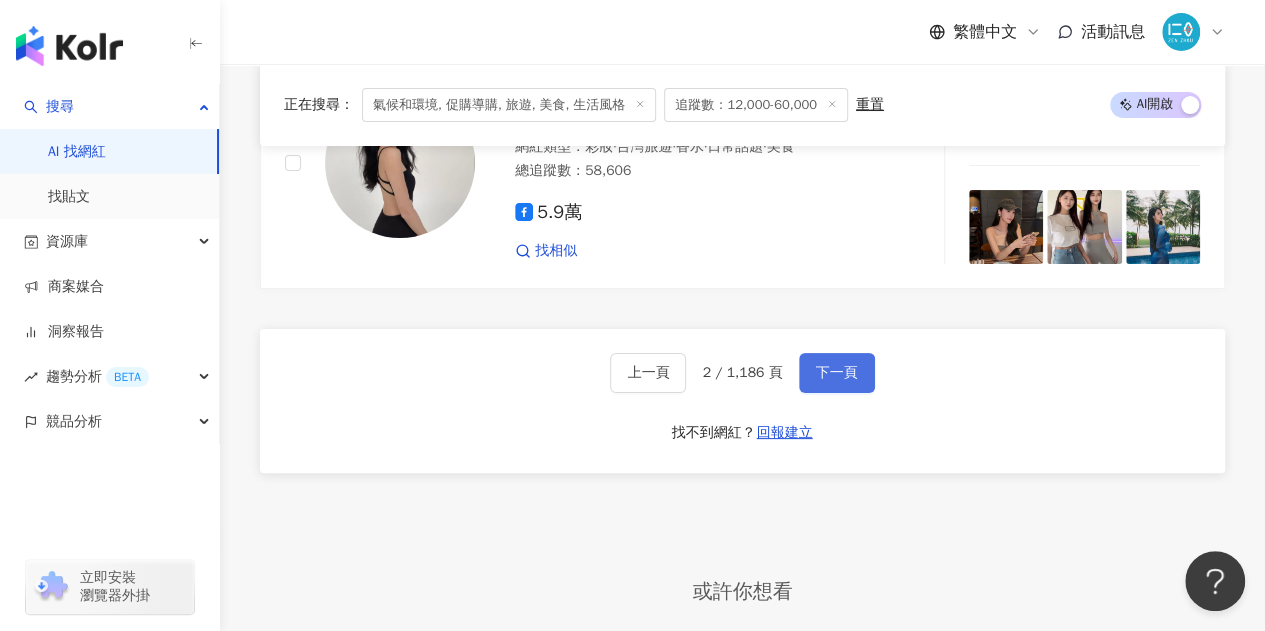 click on "下一頁" at bounding box center [837, 373] 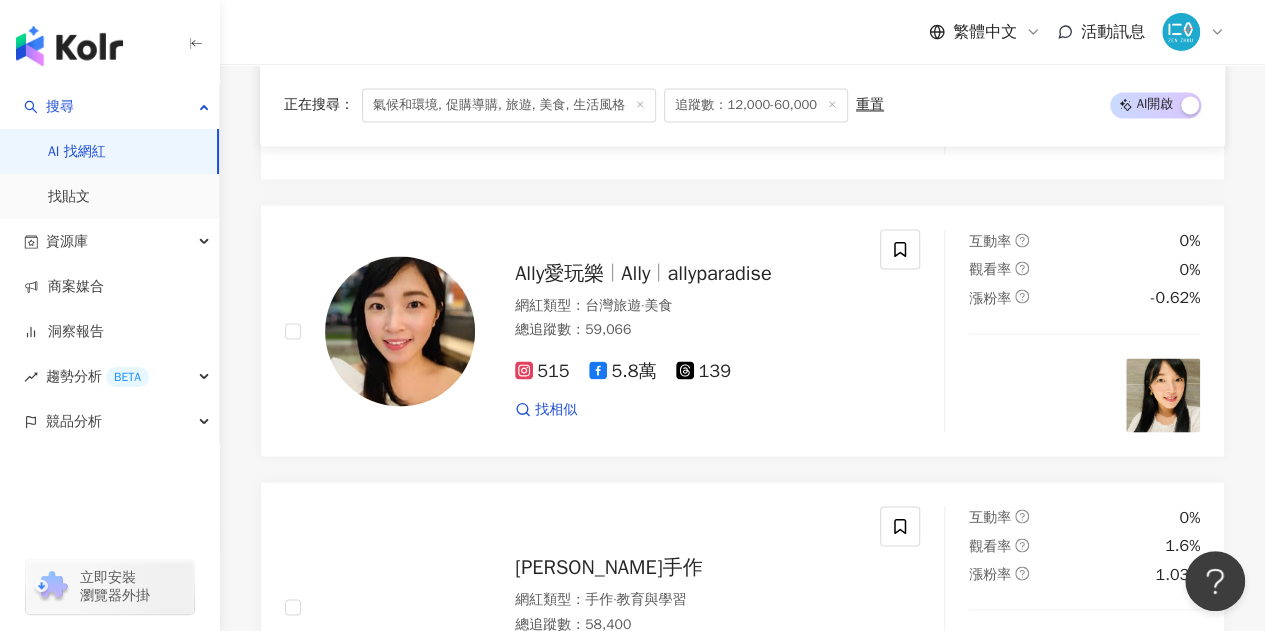 scroll, scrollTop: 3811, scrollLeft: 0, axis: vertical 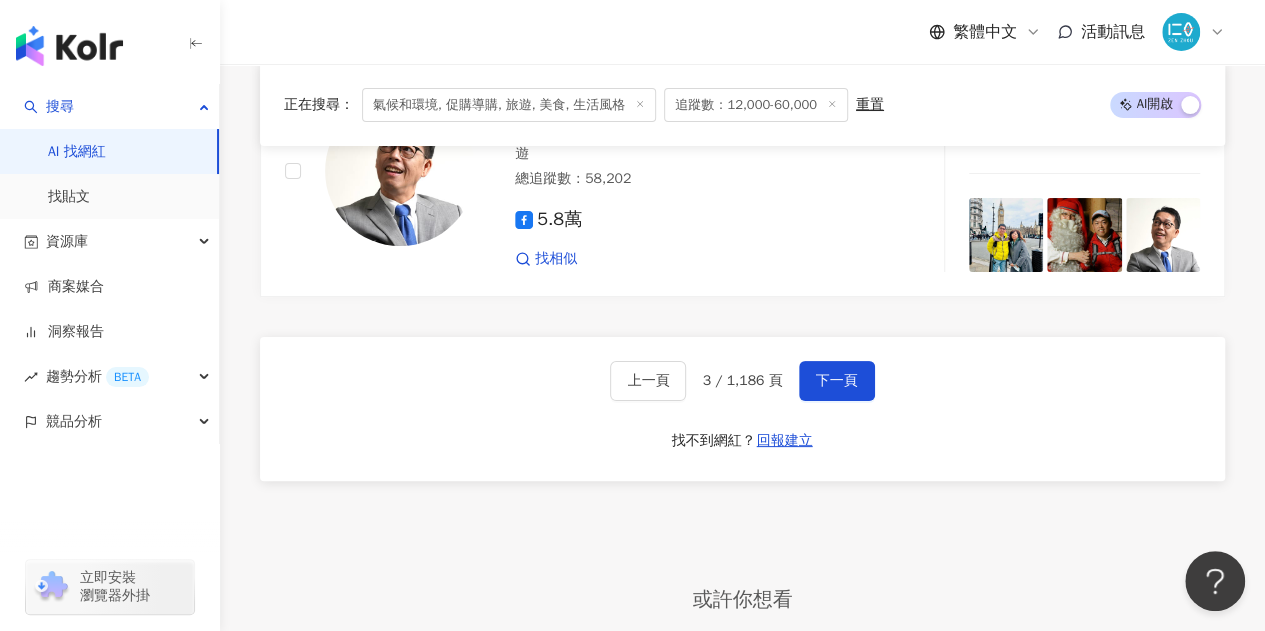 click on "繁體中文 活動訊息" at bounding box center [742, 32] 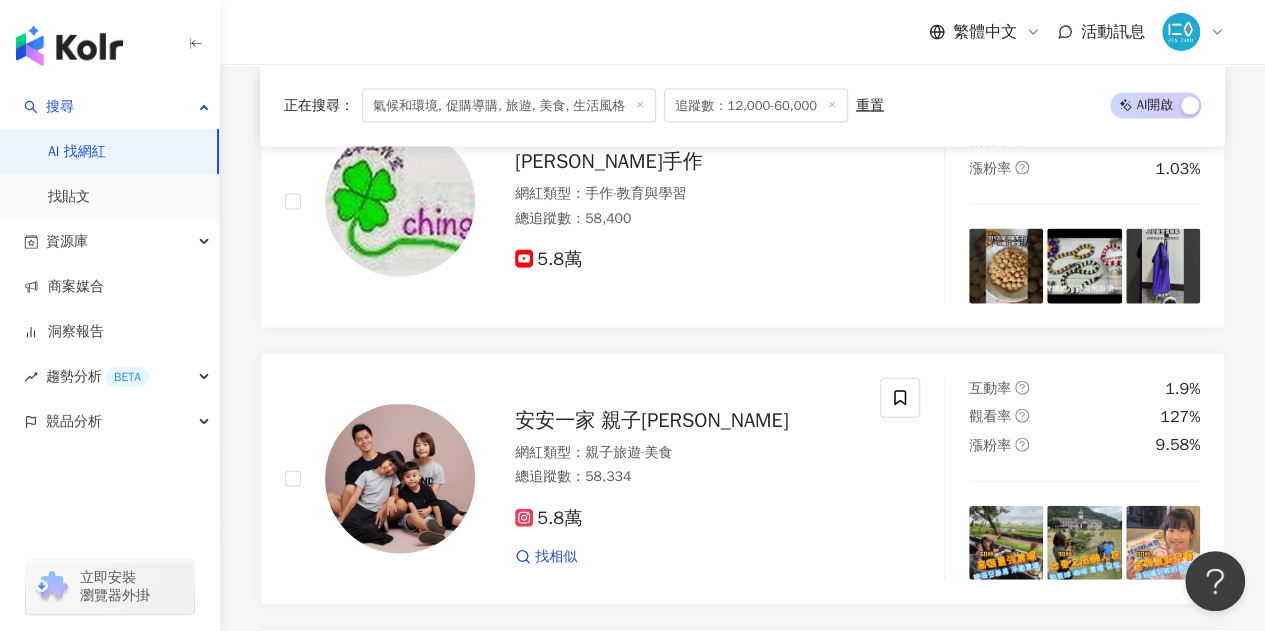 scroll, scrollTop: 2200, scrollLeft: 0, axis: vertical 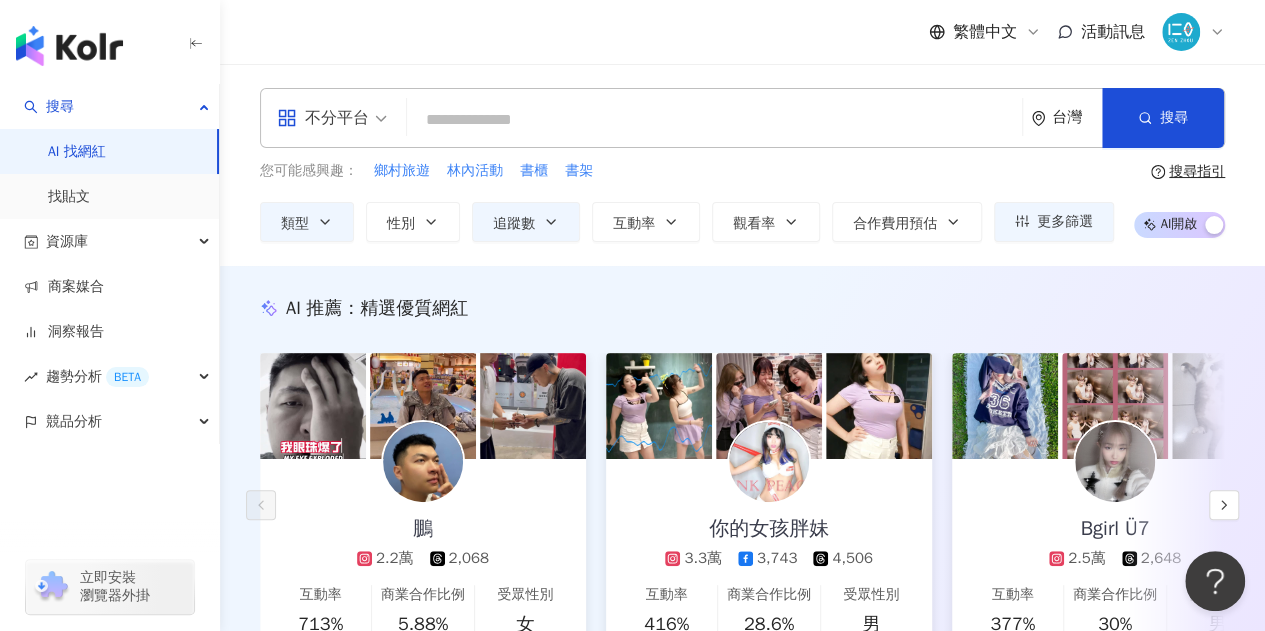 click at bounding box center [714, 120] 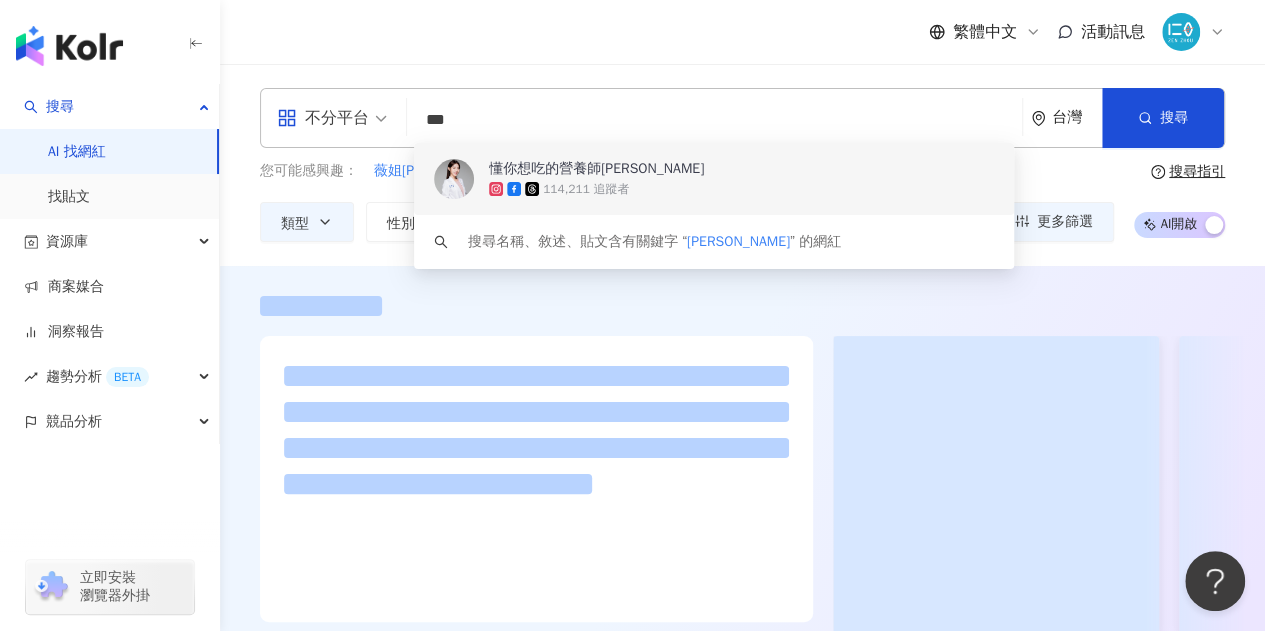 type on "***" 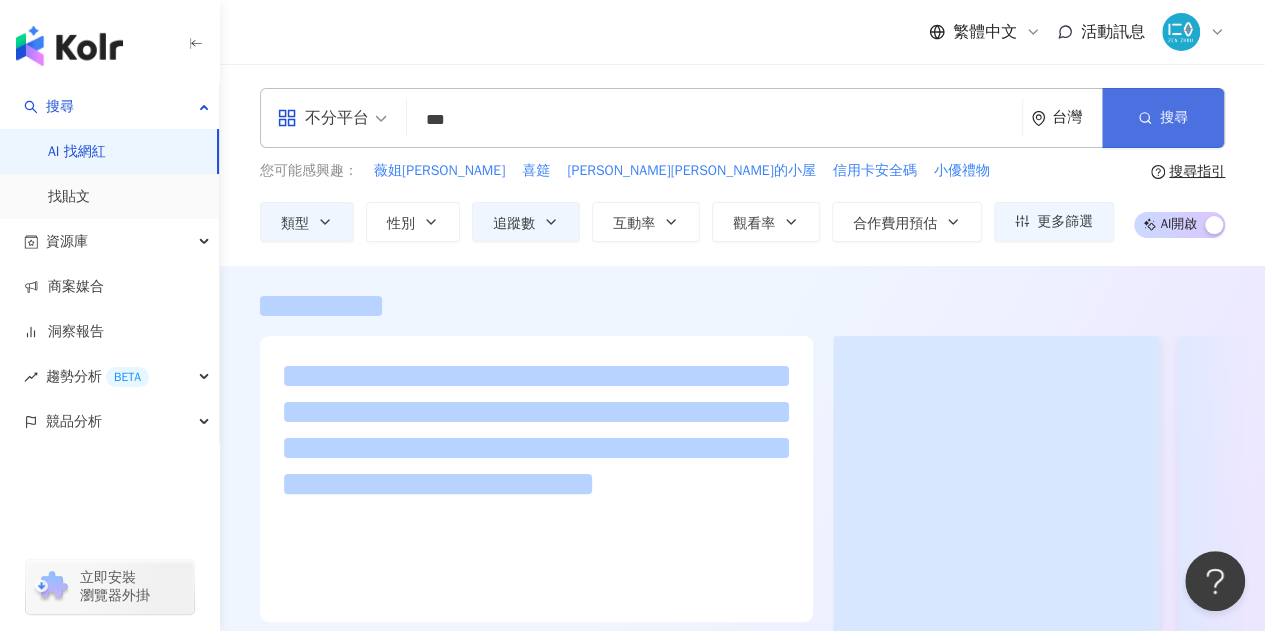 click on "搜尋" at bounding box center (1163, 118) 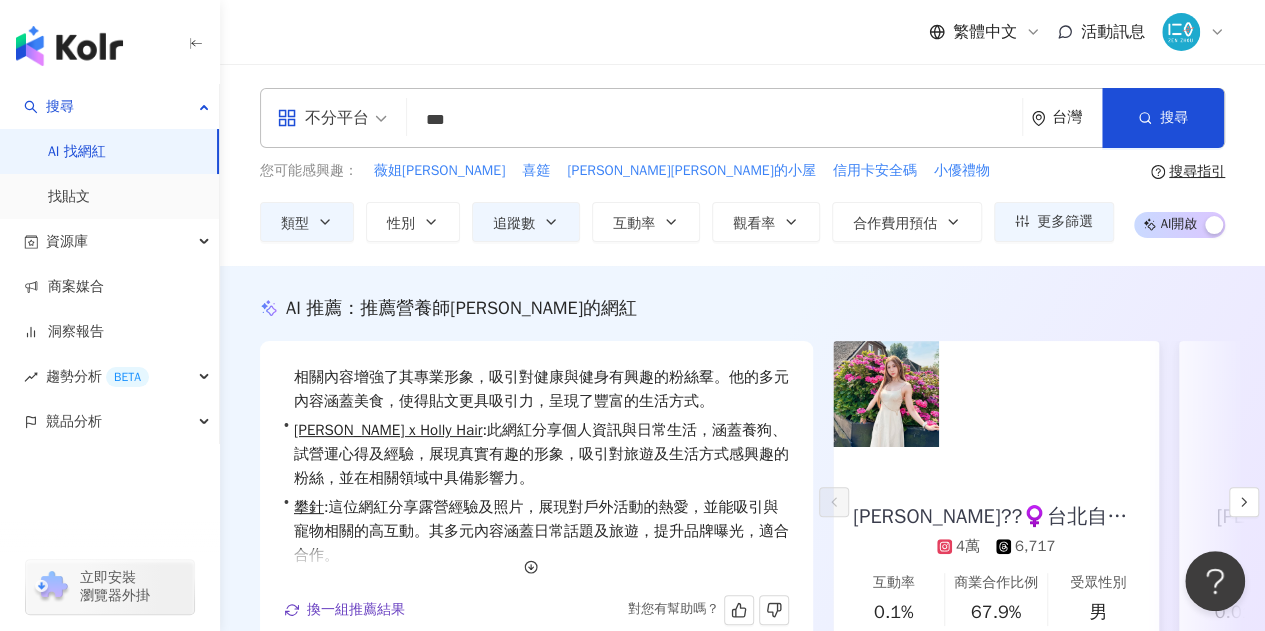 scroll, scrollTop: 73, scrollLeft: 0, axis: vertical 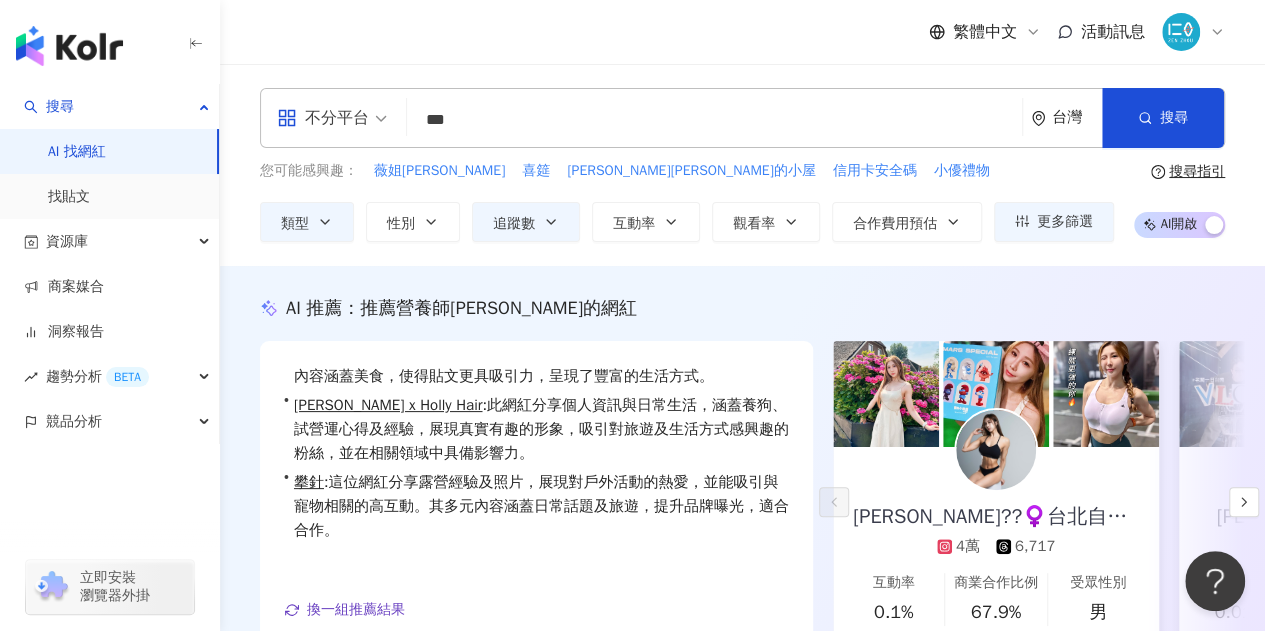 drag, startPoint x: 475, startPoint y: 115, endPoint x: 414, endPoint y: 115, distance: 61 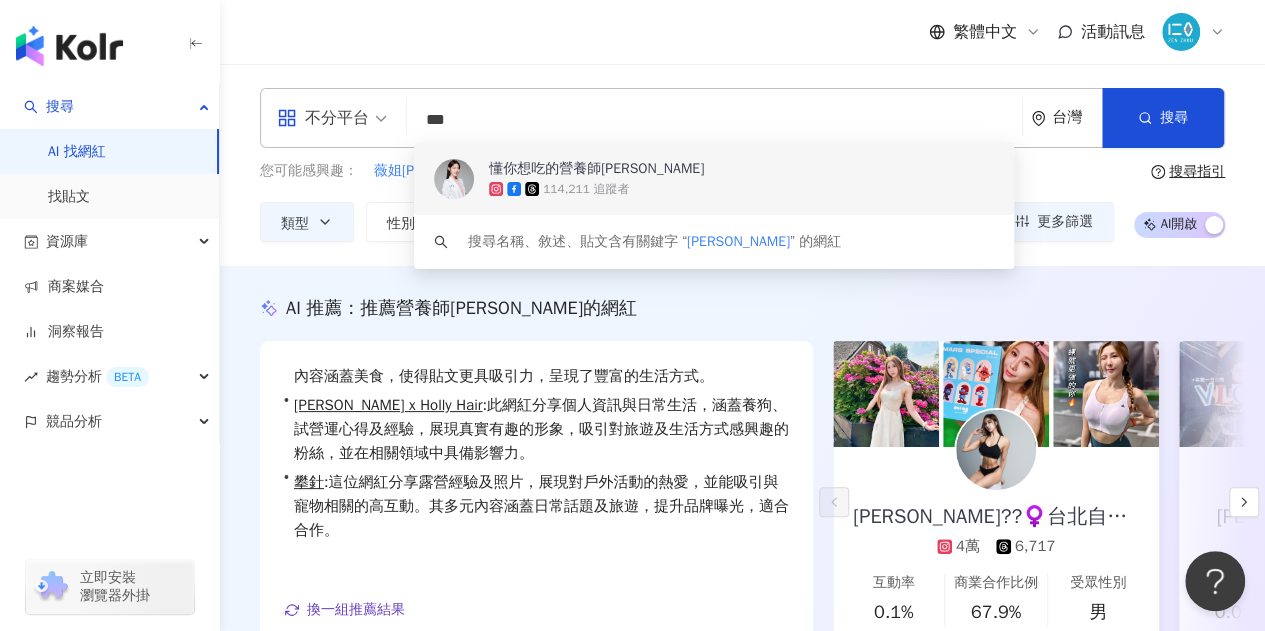 drag, startPoint x: 448, startPoint y: 121, endPoint x: 550, endPoint y: 70, distance: 114.03947 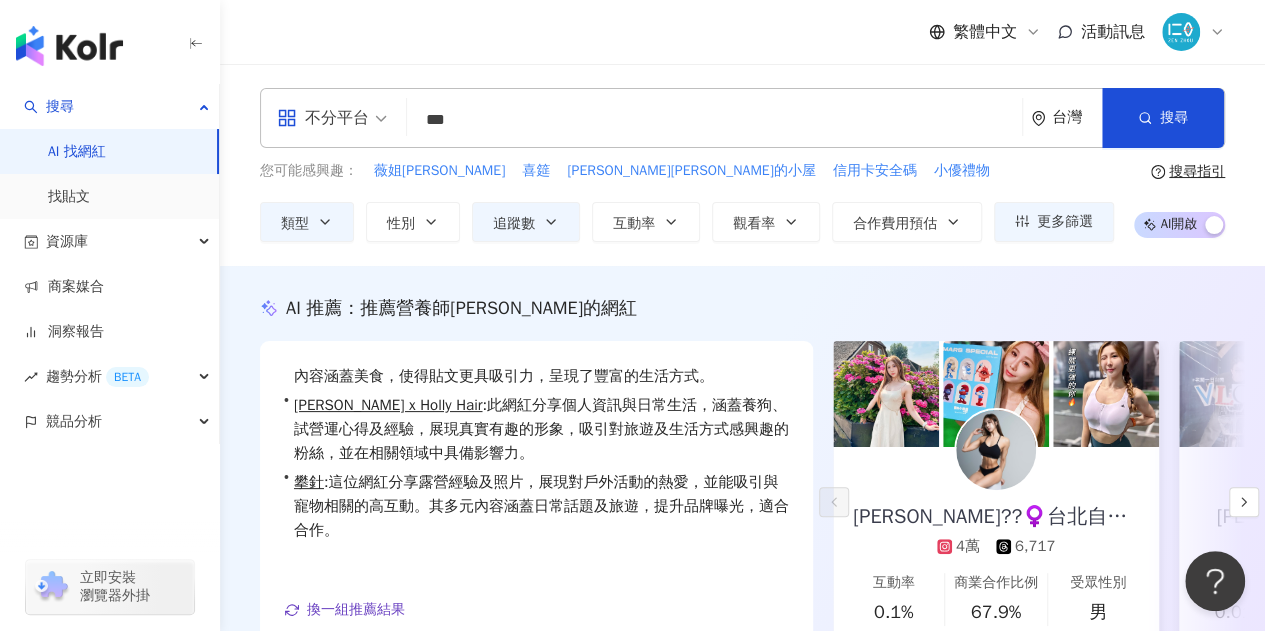 click on "***" at bounding box center [714, 120] 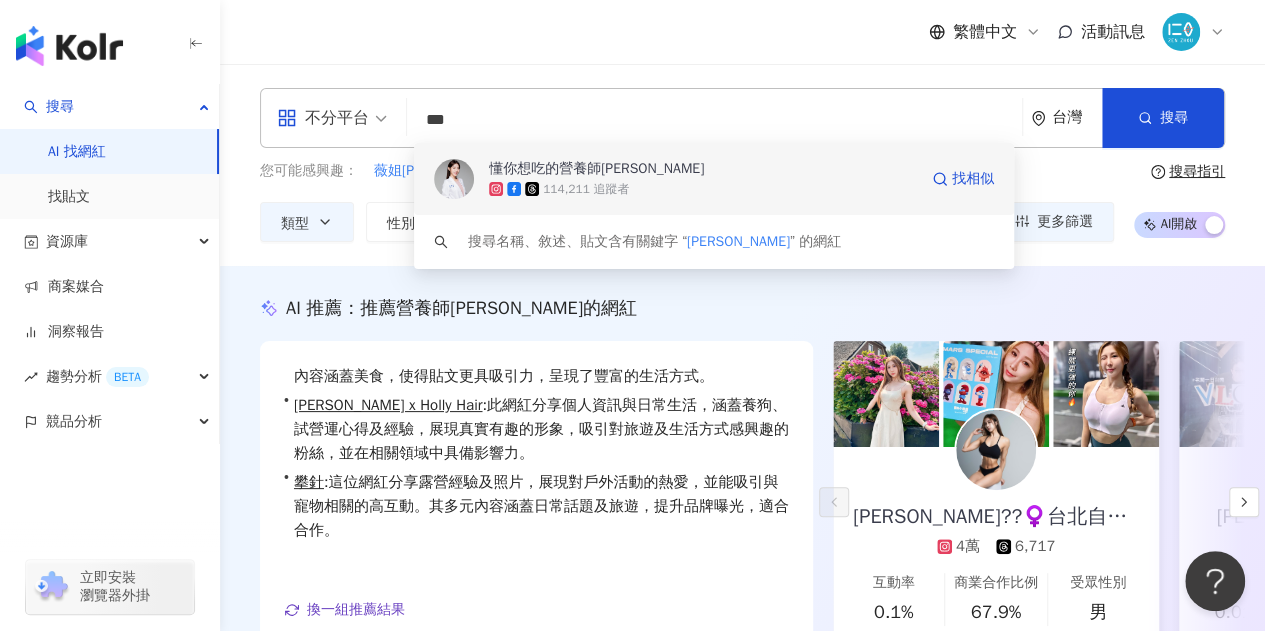 click on "懂你想吃的營養師[PERSON_NAME]" at bounding box center [596, 169] 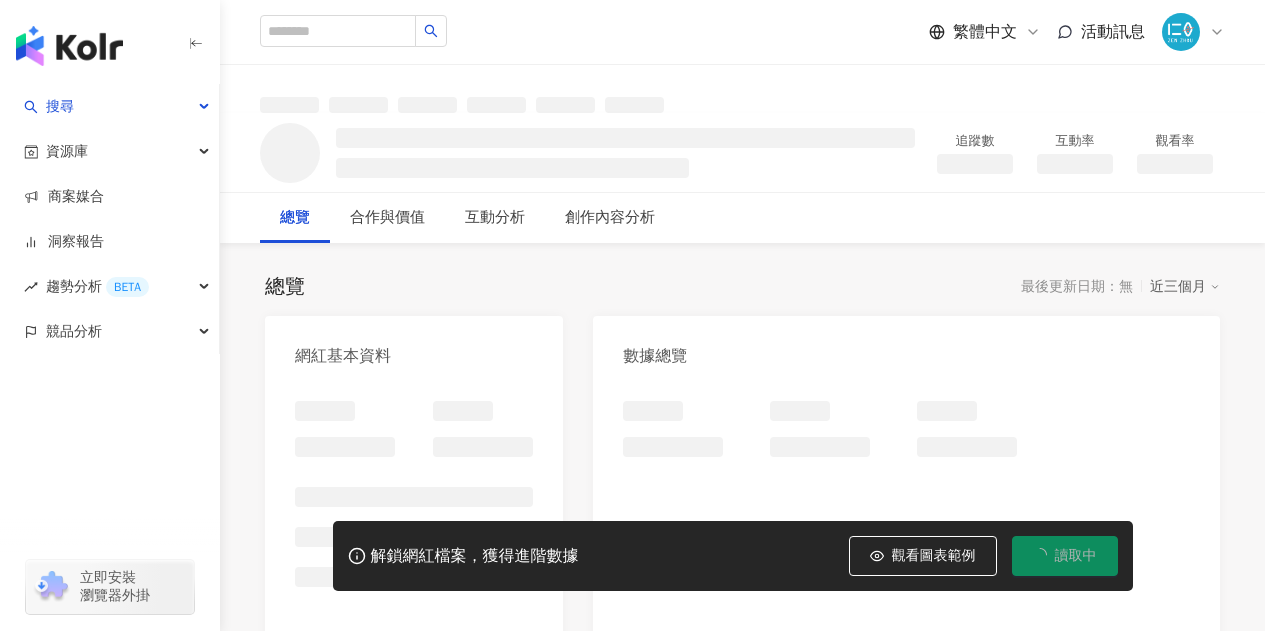 scroll, scrollTop: 0, scrollLeft: 0, axis: both 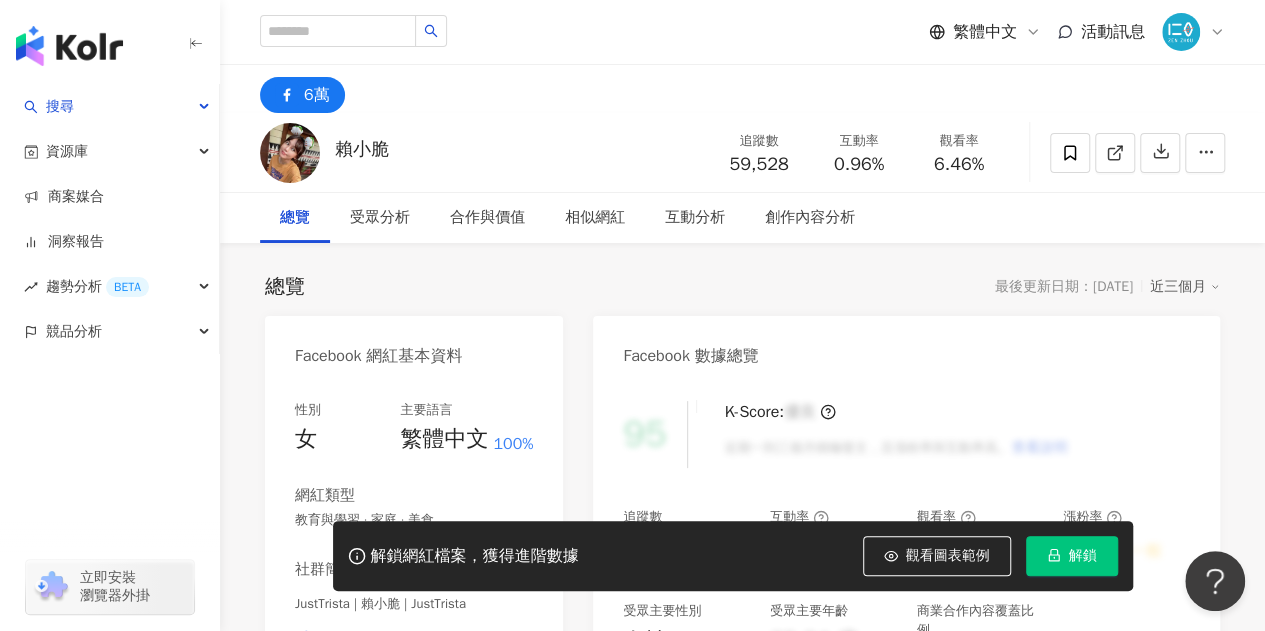 click on "解鎖" at bounding box center [1083, 556] 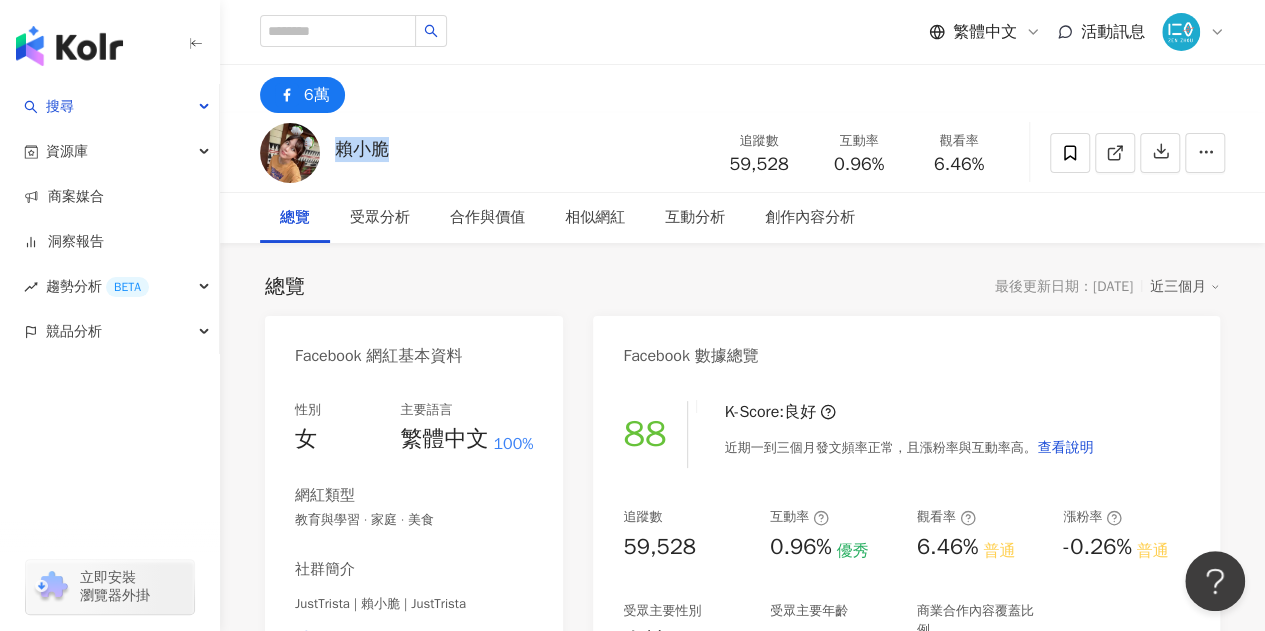 drag, startPoint x: 337, startPoint y: 149, endPoint x: 387, endPoint y: 148, distance: 50.01 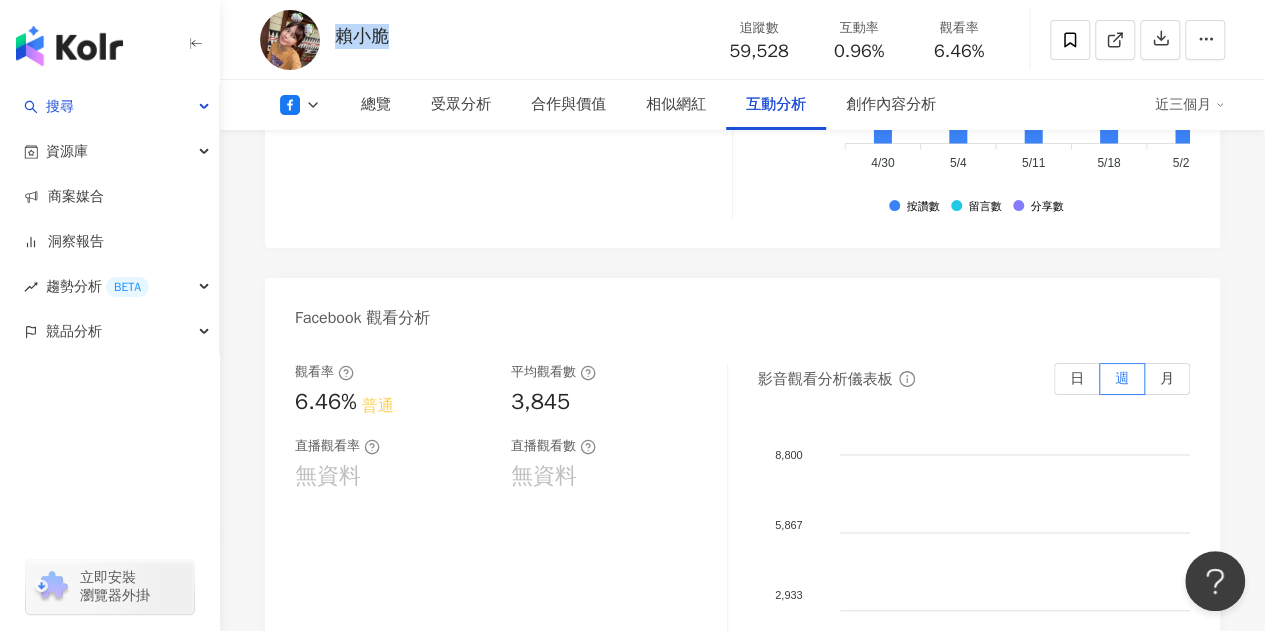 scroll, scrollTop: 3452, scrollLeft: 0, axis: vertical 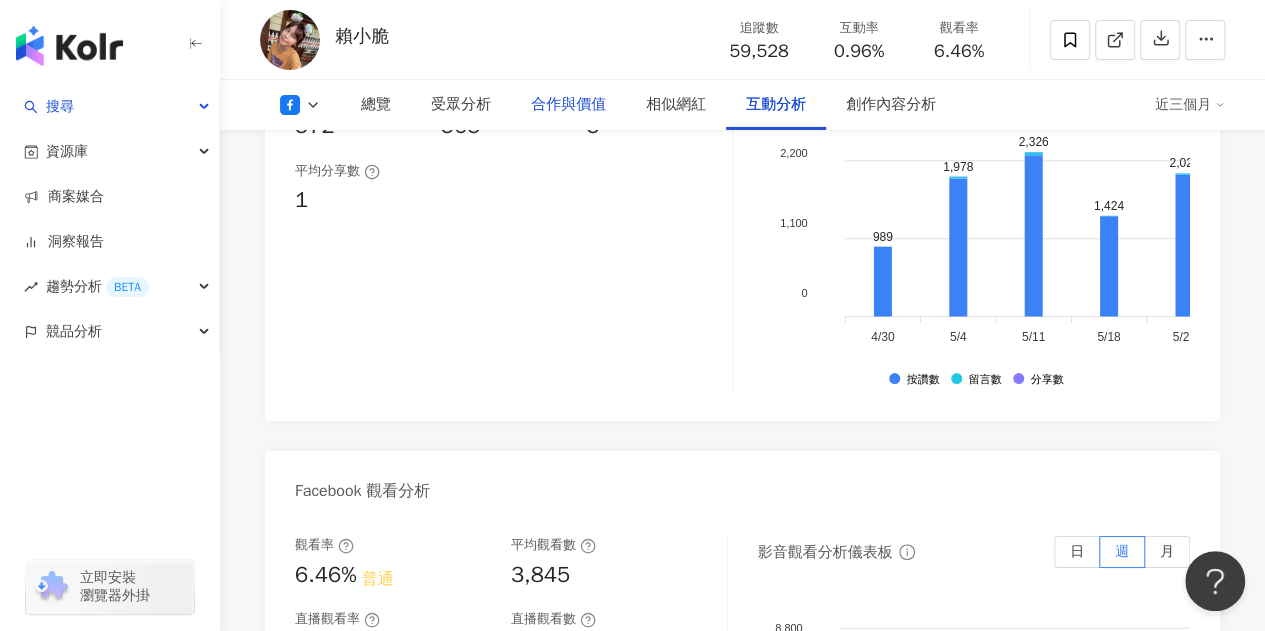 click on "合作與價值" at bounding box center [568, 105] 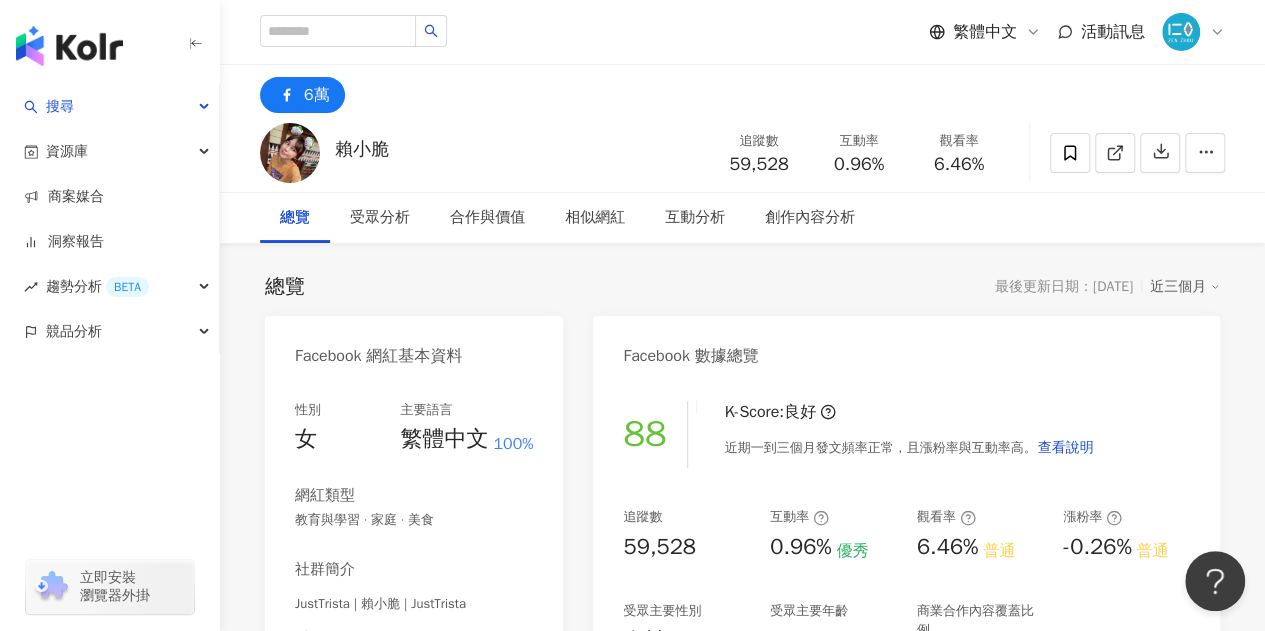 scroll, scrollTop: 200, scrollLeft: 0, axis: vertical 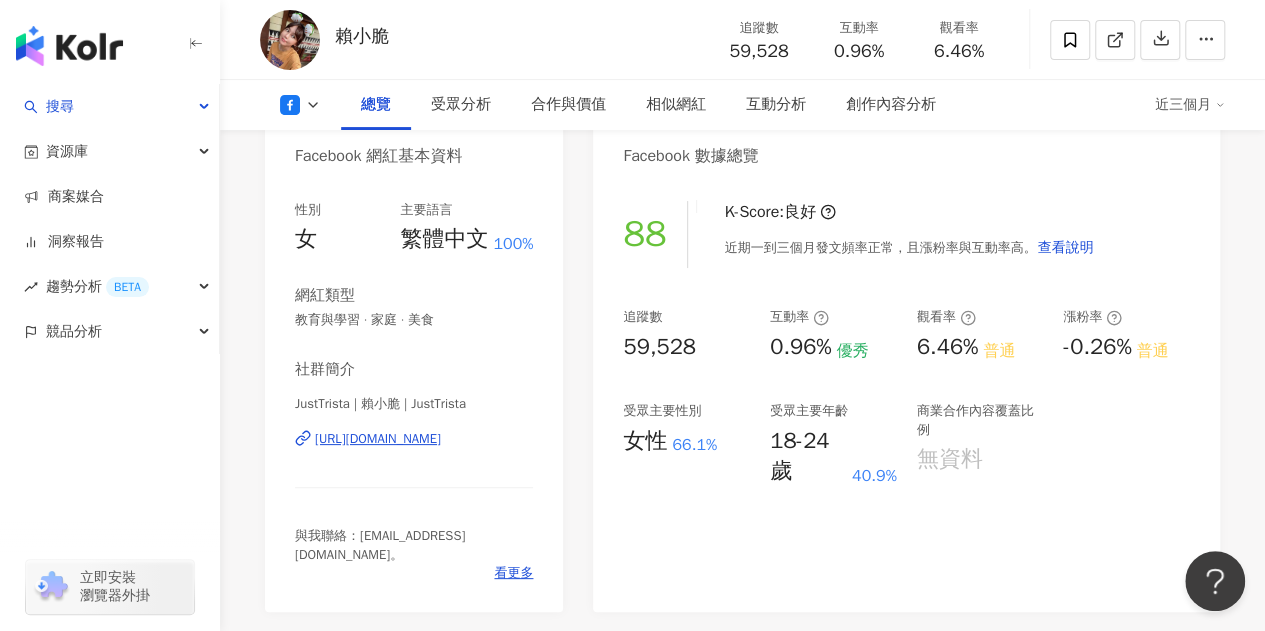 click on "https://www.facebook.com/202628013107622" at bounding box center (378, 439) 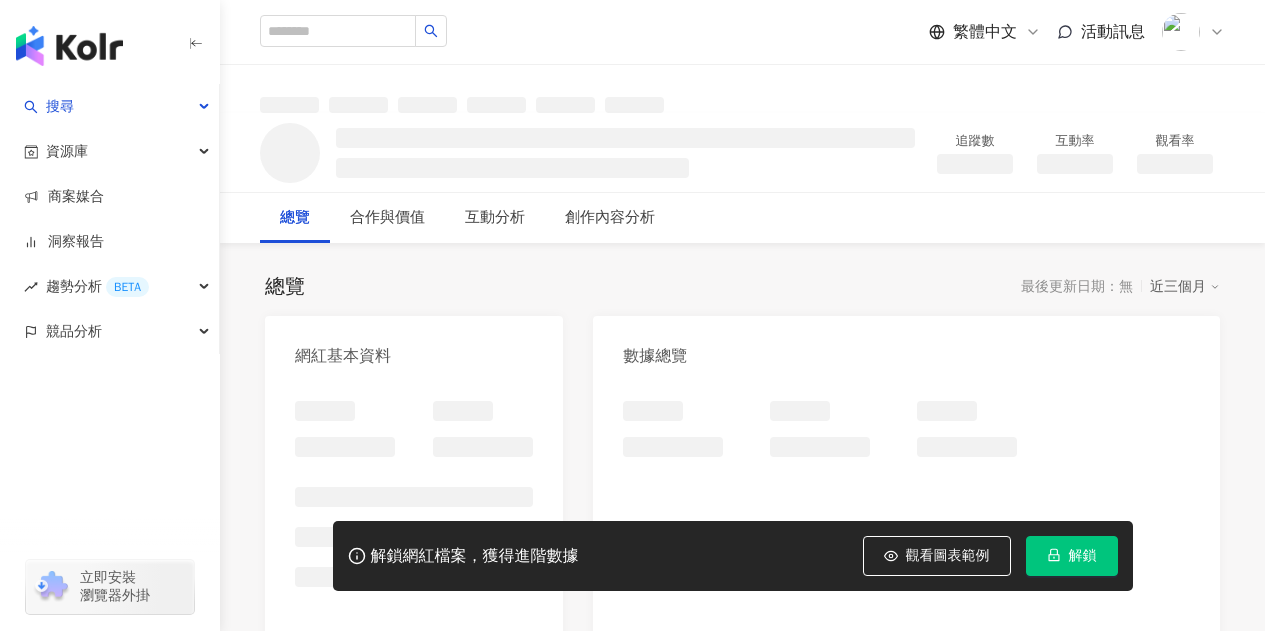 scroll, scrollTop: 0, scrollLeft: 0, axis: both 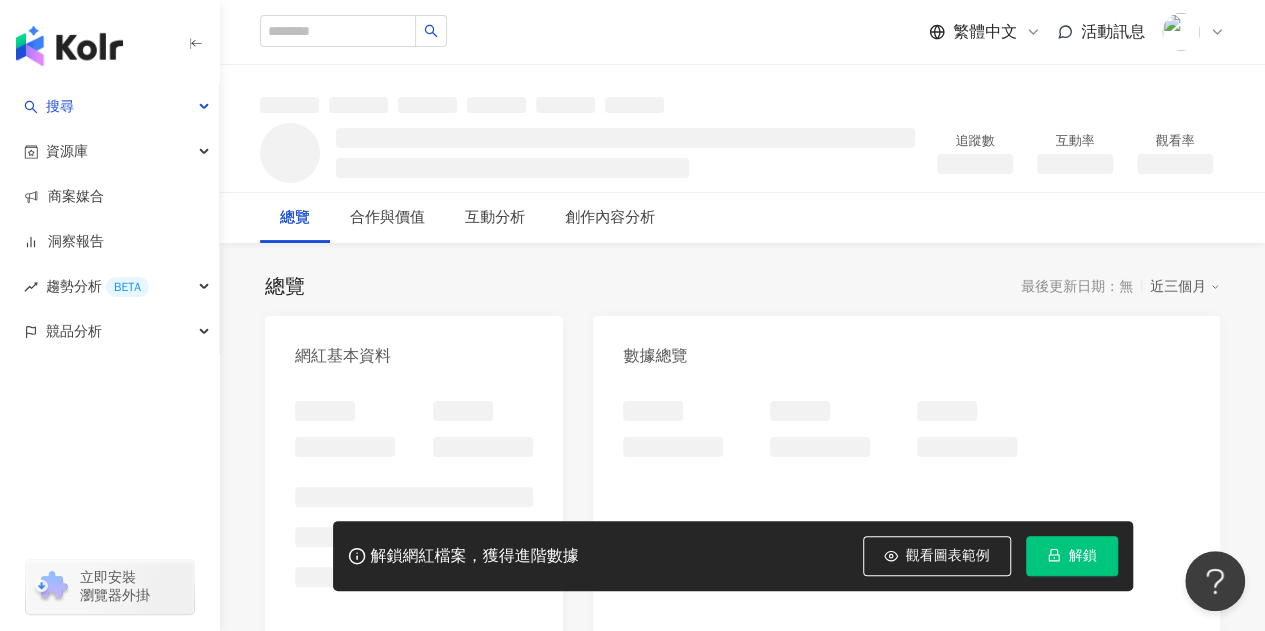 click on "解鎖" at bounding box center (1083, 556) 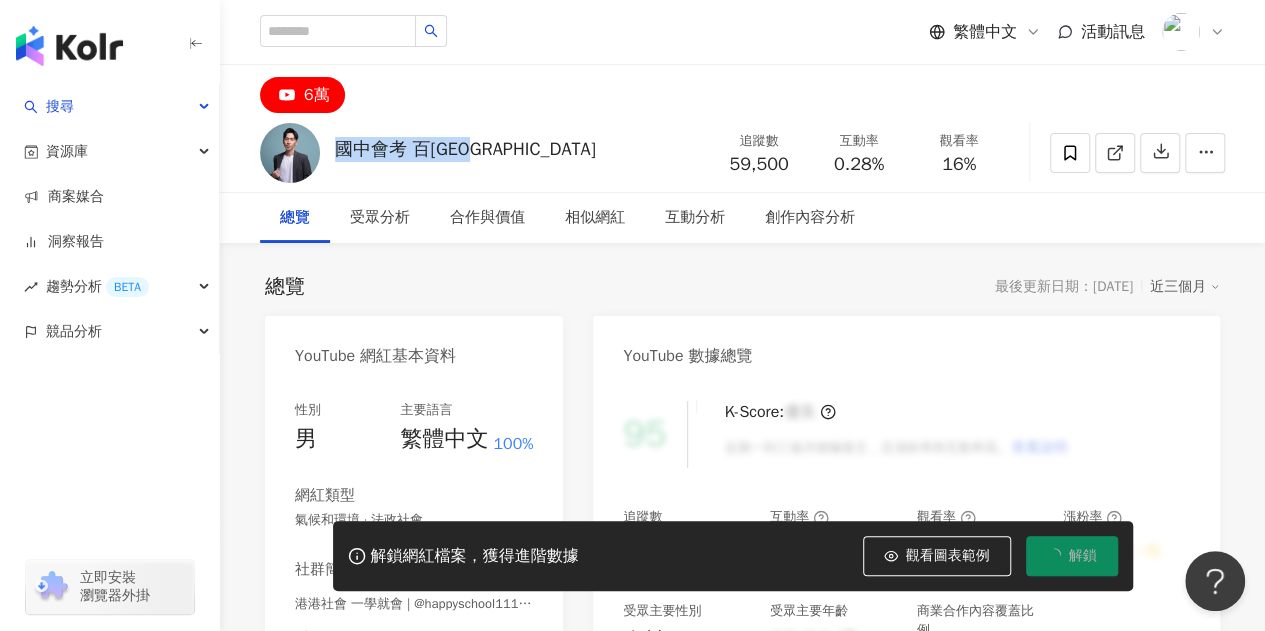 drag, startPoint x: 335, startPoint y: 147, endPoint x: 491, endPoint y: 157, distance: 156.32019 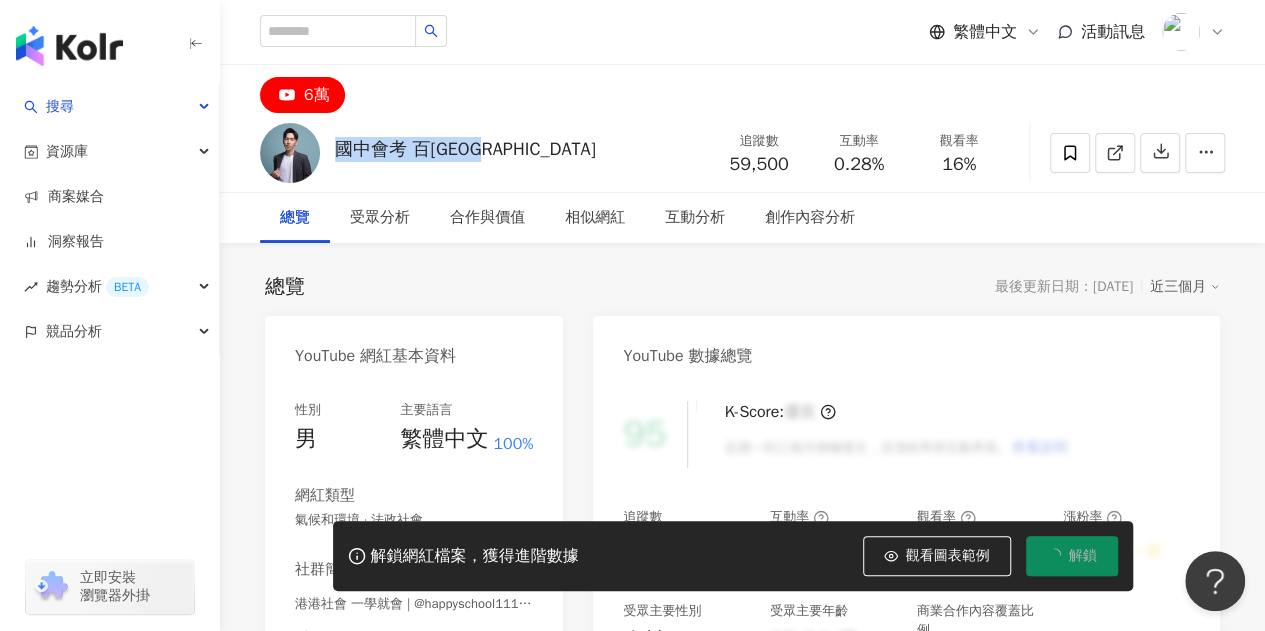 copy on "國中會考 百寶袋 港港" 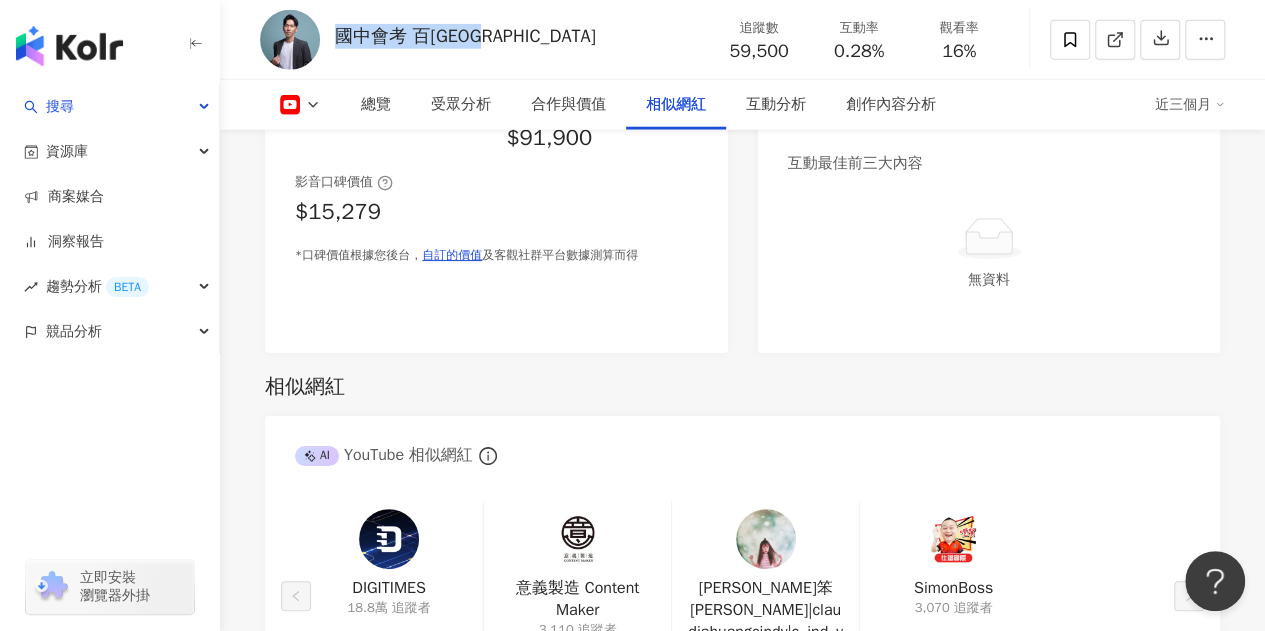 scroll, scrollTop: 2800, scrollLeft: 0, axis: vertical 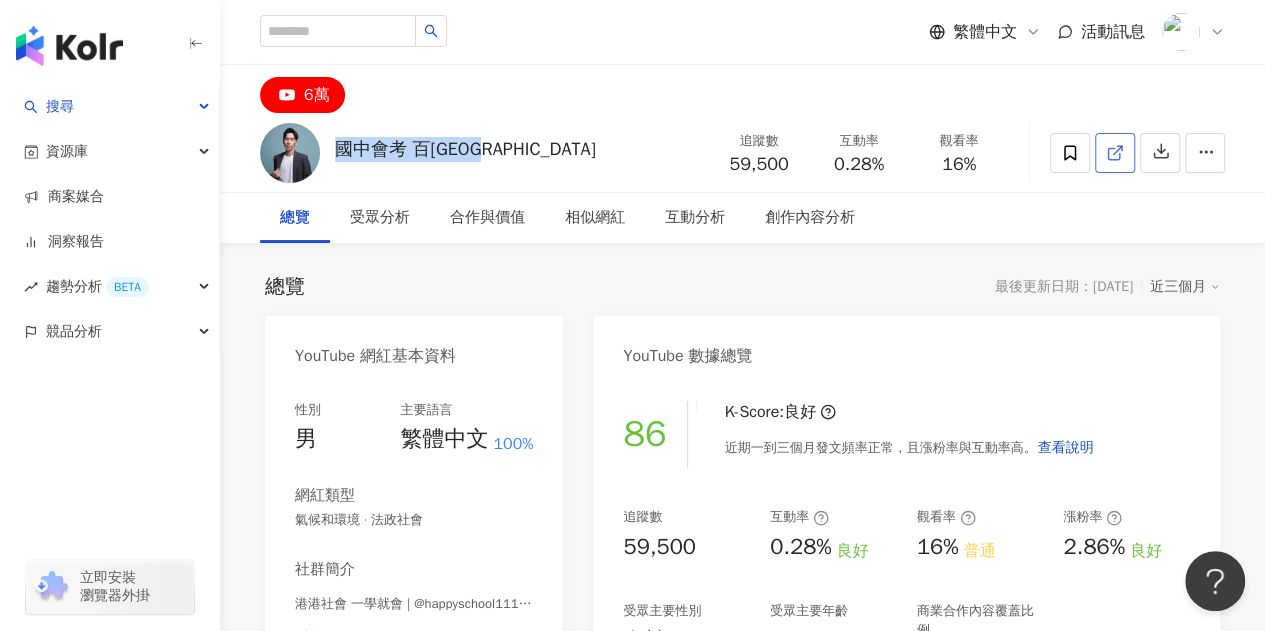 click 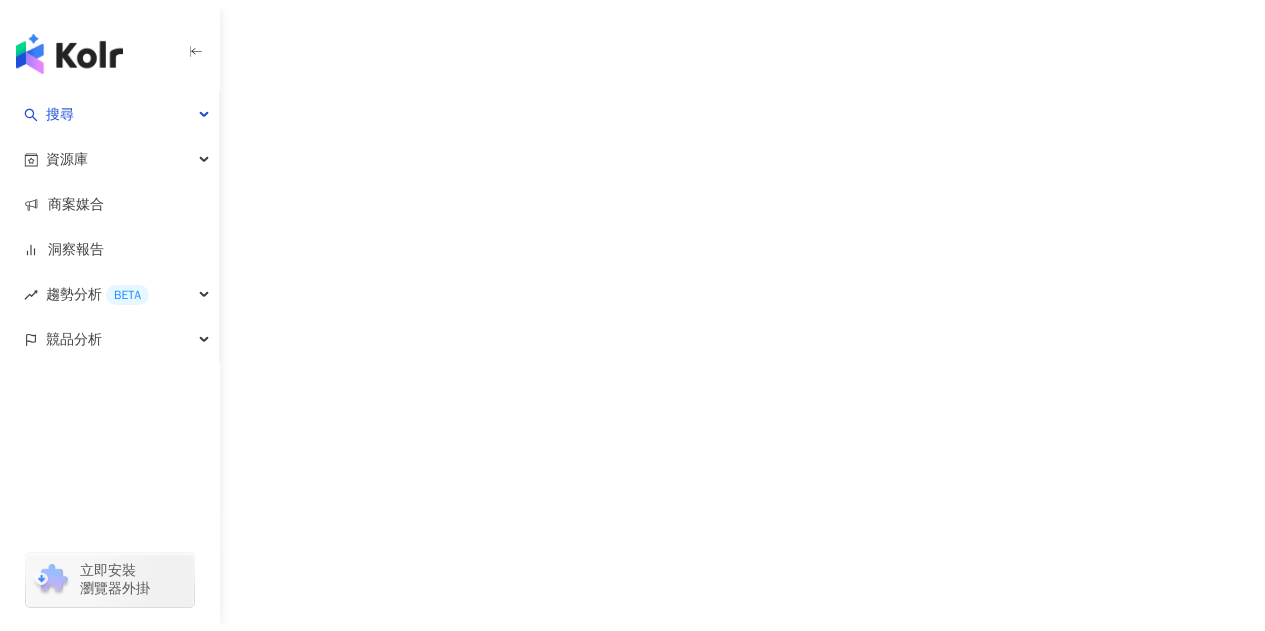 scroll, scrollTop: 0, scrollLeft: 0, axis: both 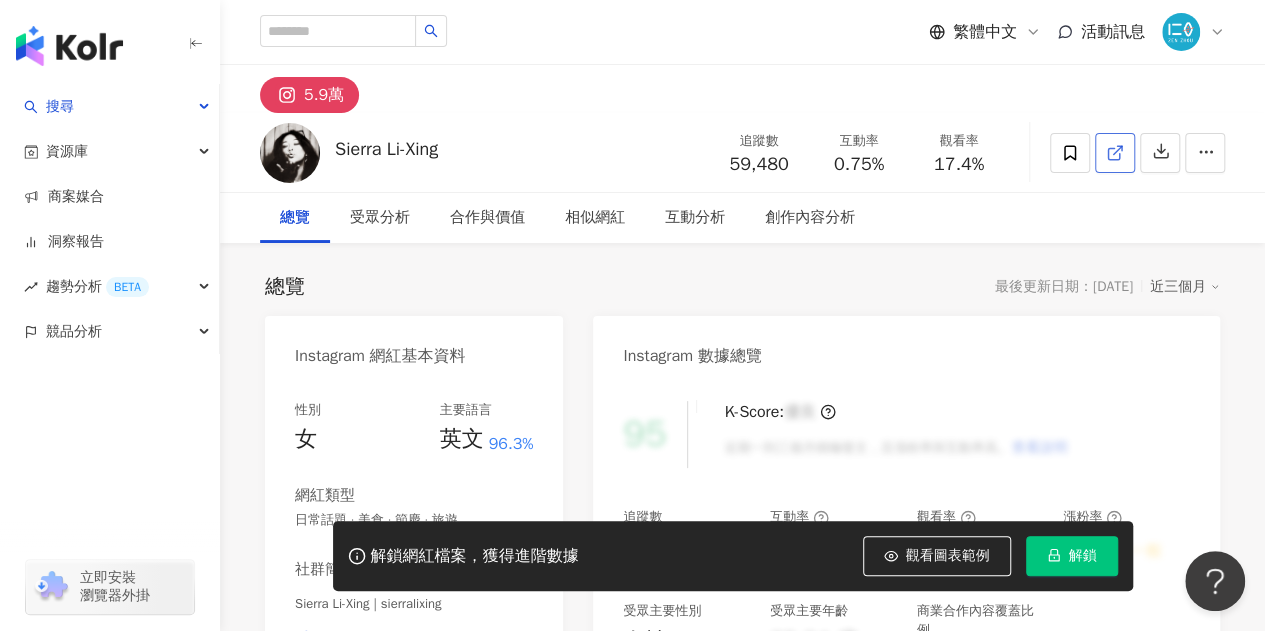 click 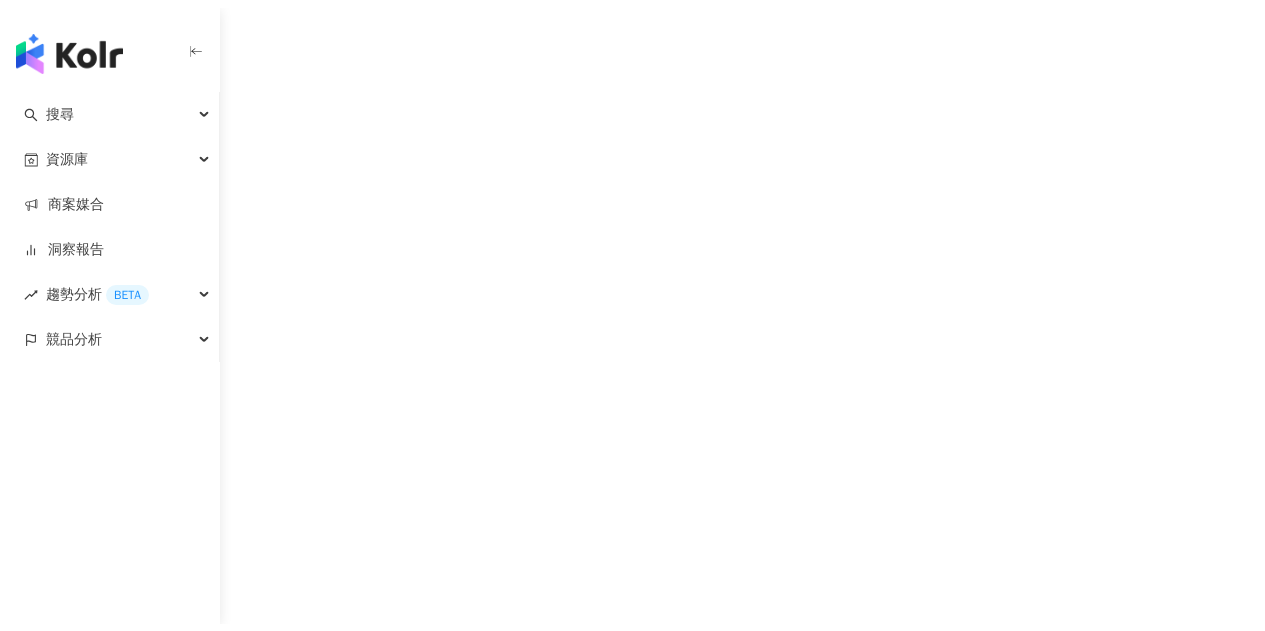 scroll, scrollTop: 0, scrollLeft: 0, axis: both 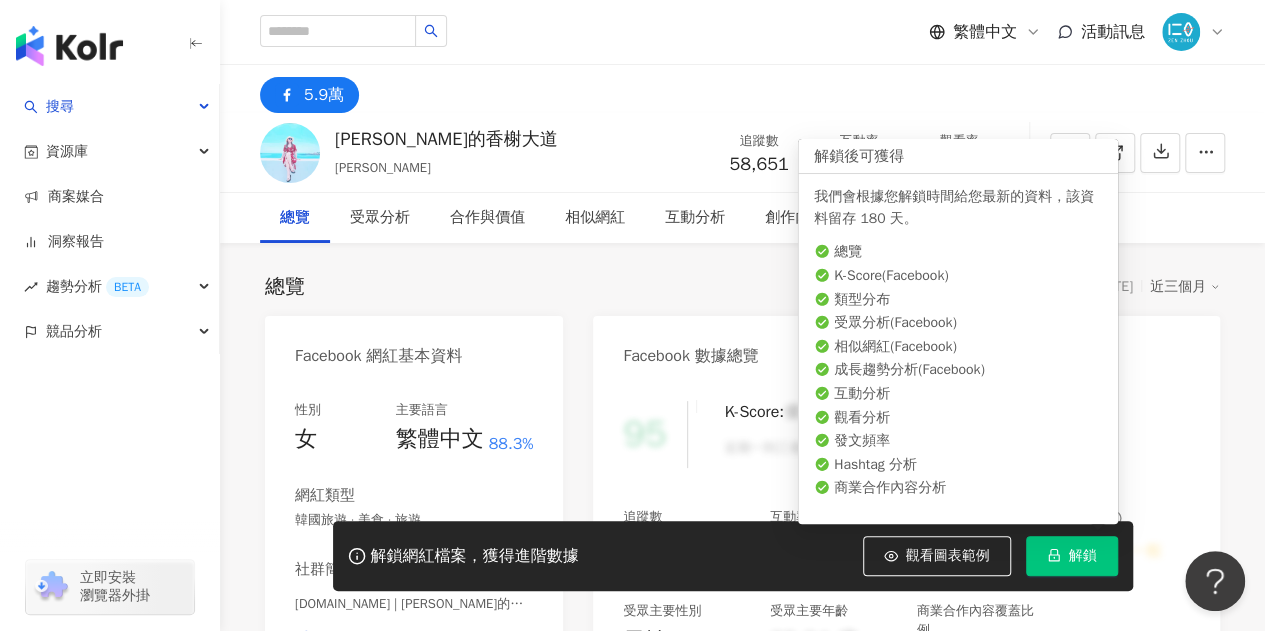 click on "5.9萬" at bounding box center (742, 89) 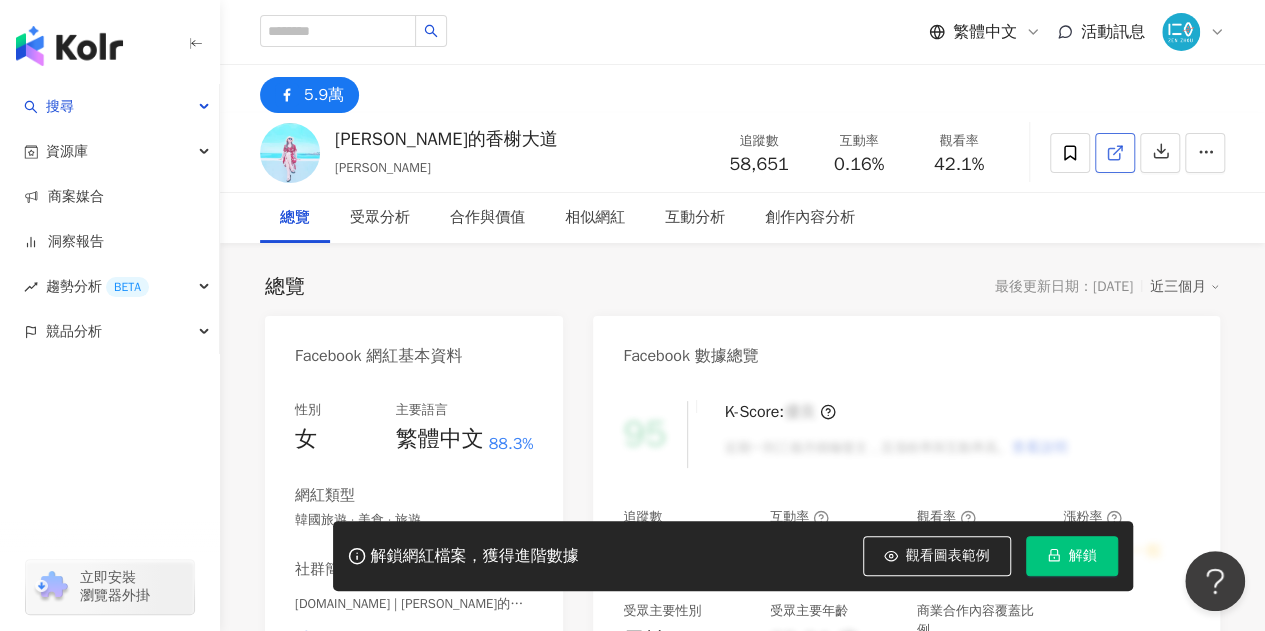 click at bounding box center (1115, 153) 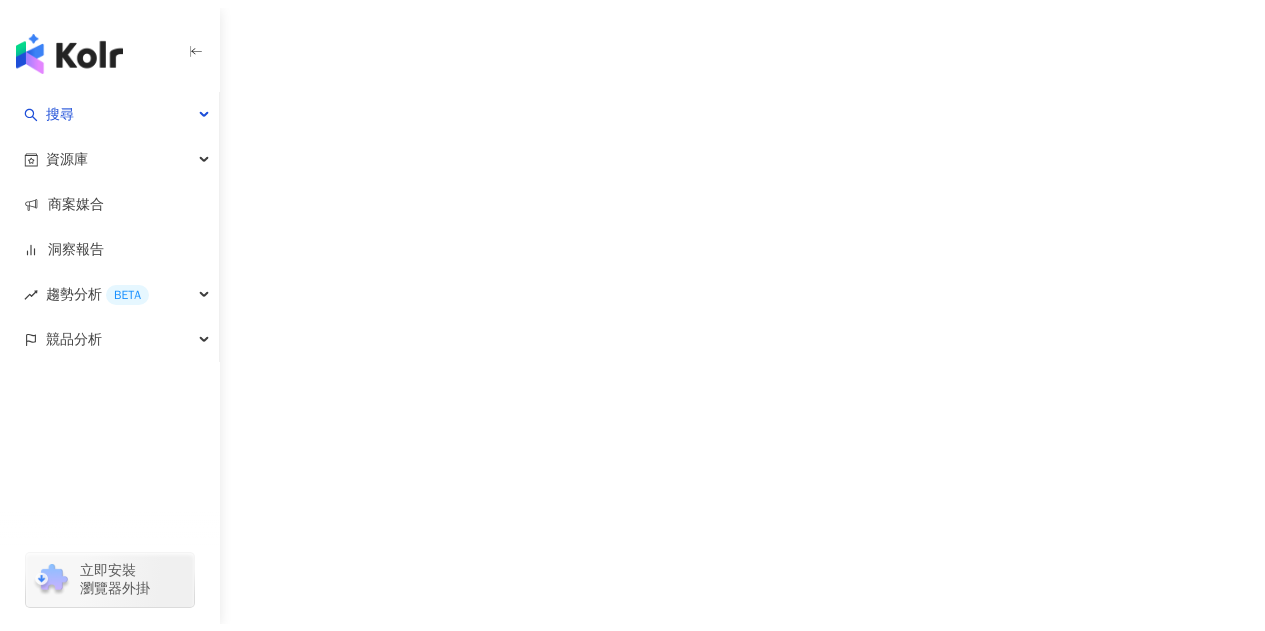 scroll, scrollTop: 0, scrollLeft: 0, axis: both 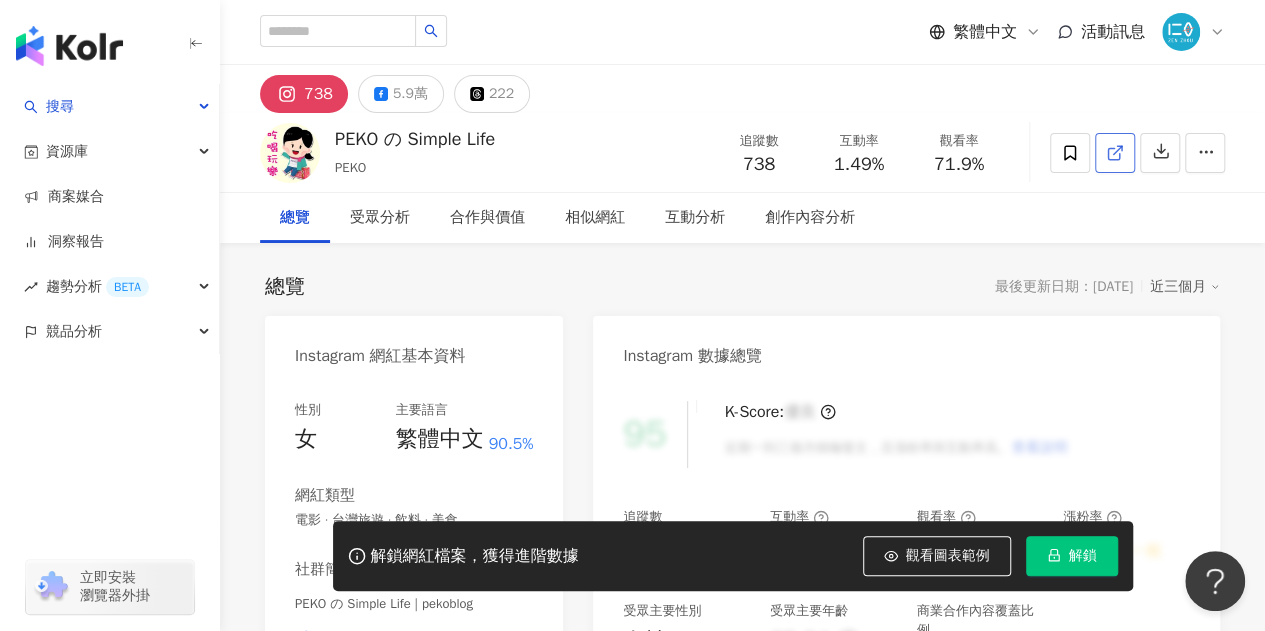 click 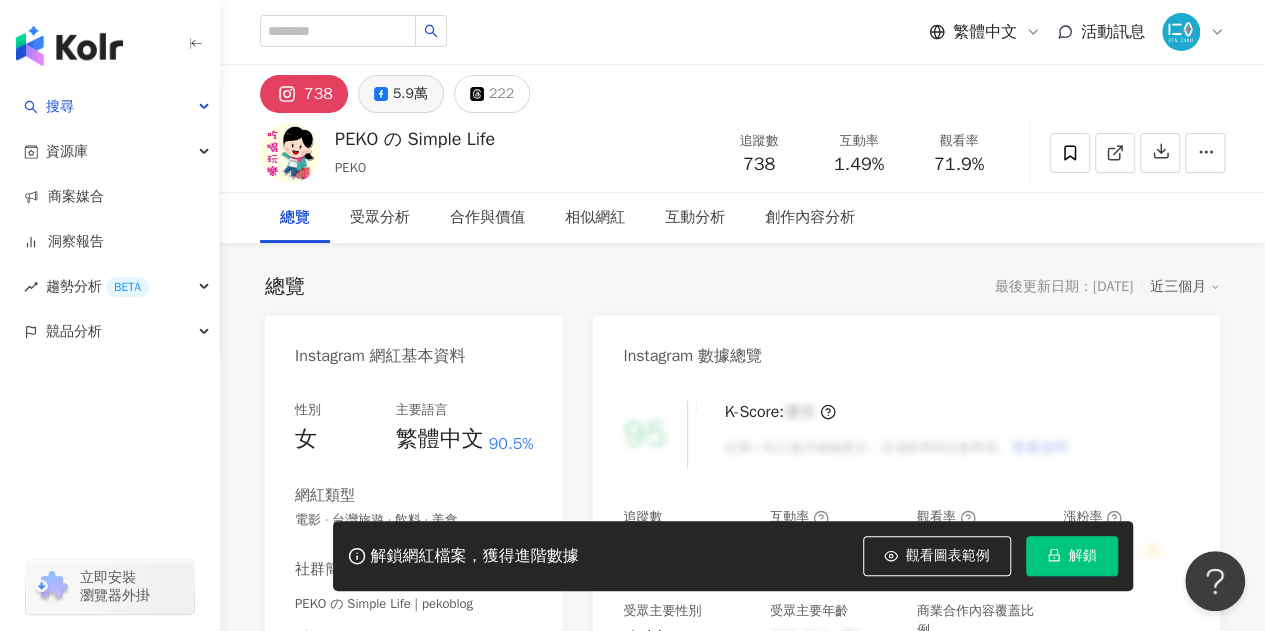 click on "5.9萬" at bounding box center [410, 94] 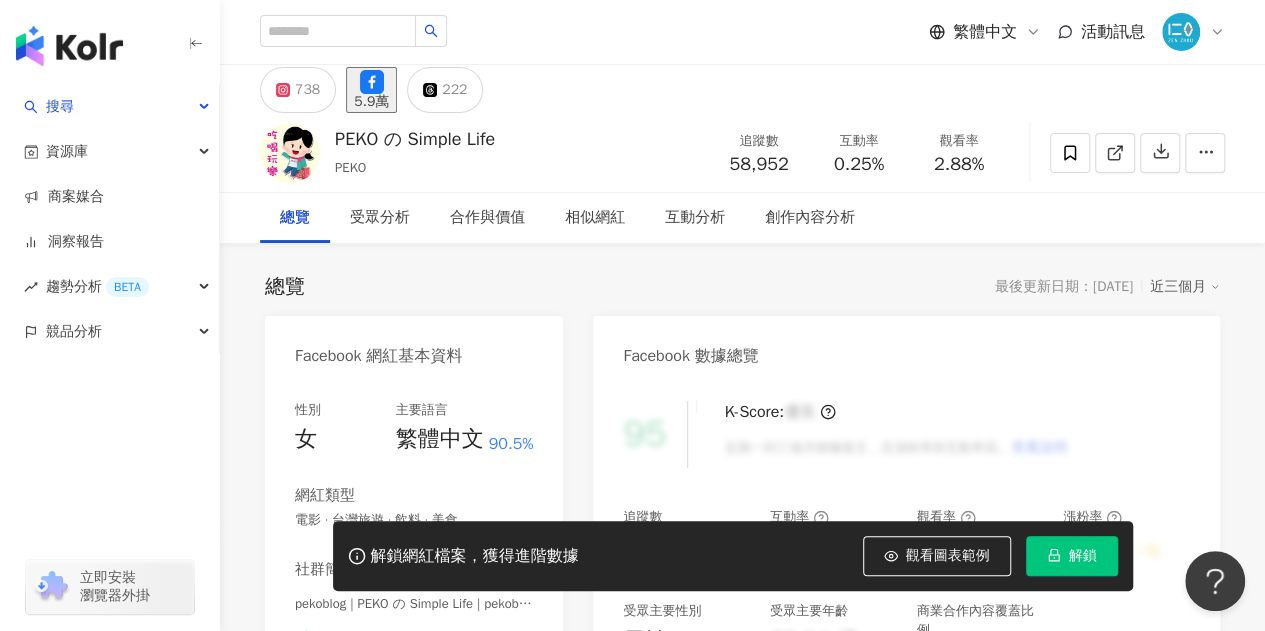 scroll, scrollTop: 200, scrollLeft: 0, axis: vertical 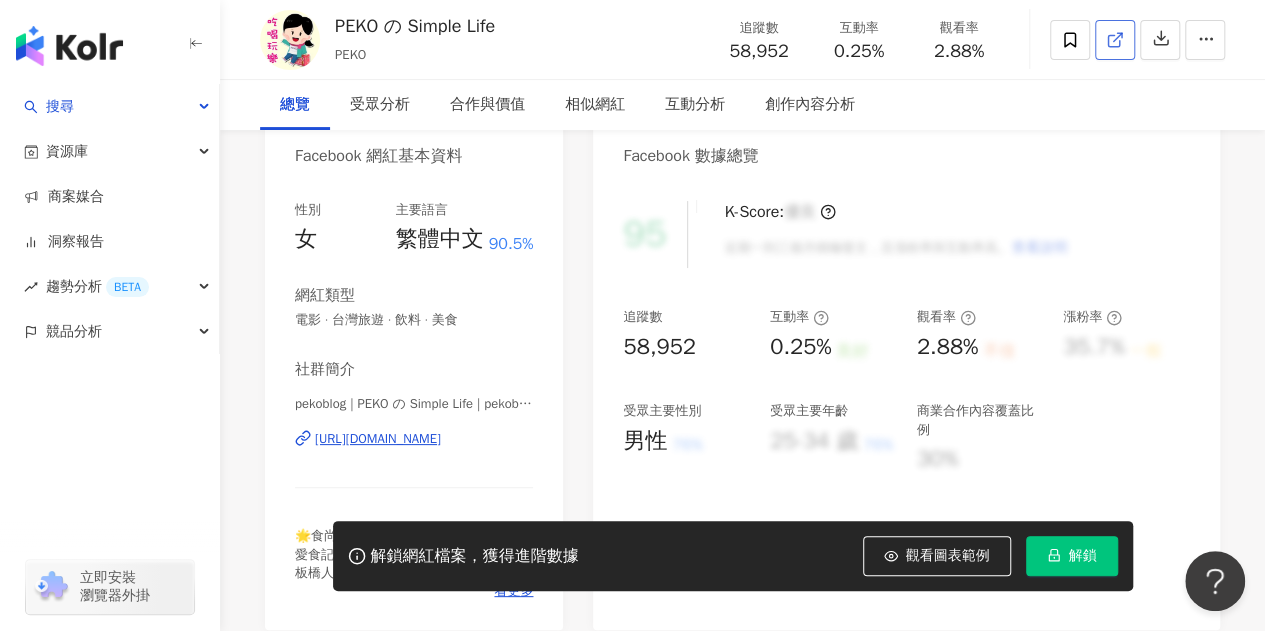 click 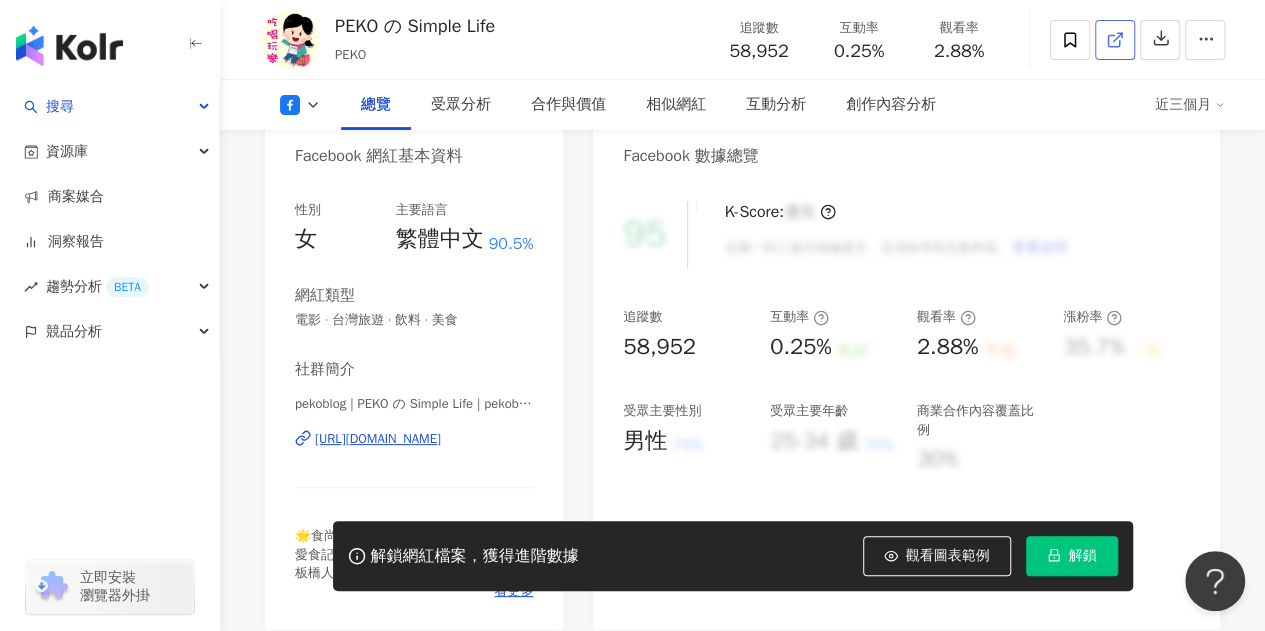 scroll, scrollTop: 0, scrollLeft: 0, axis: both 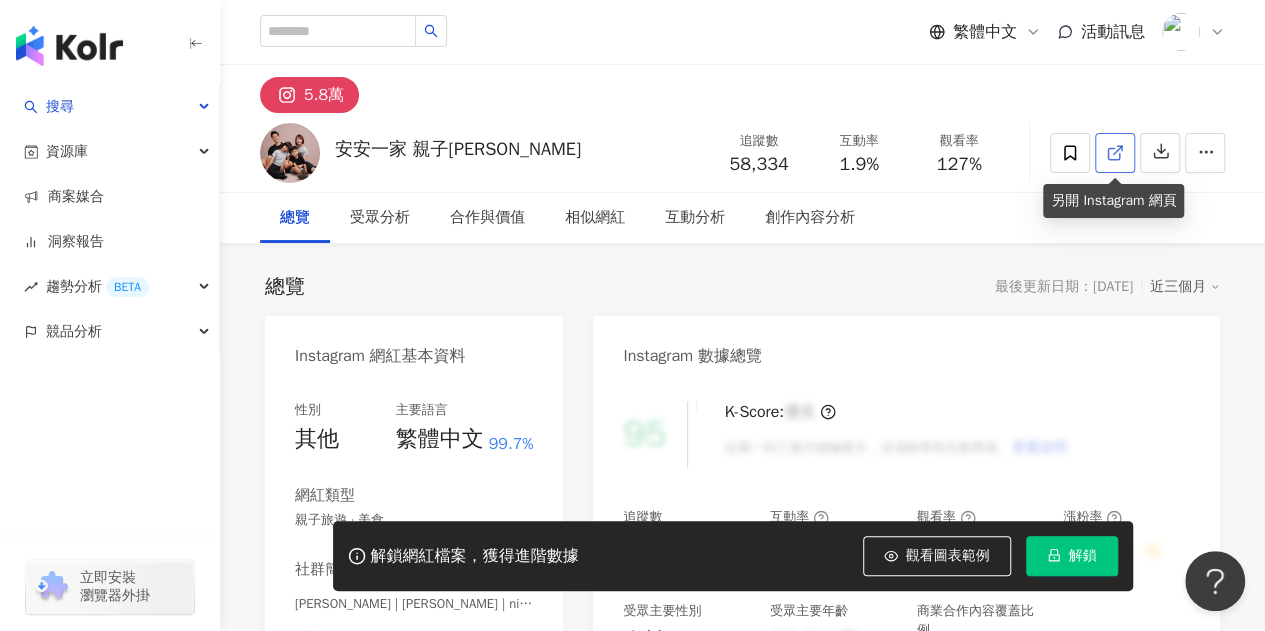 click 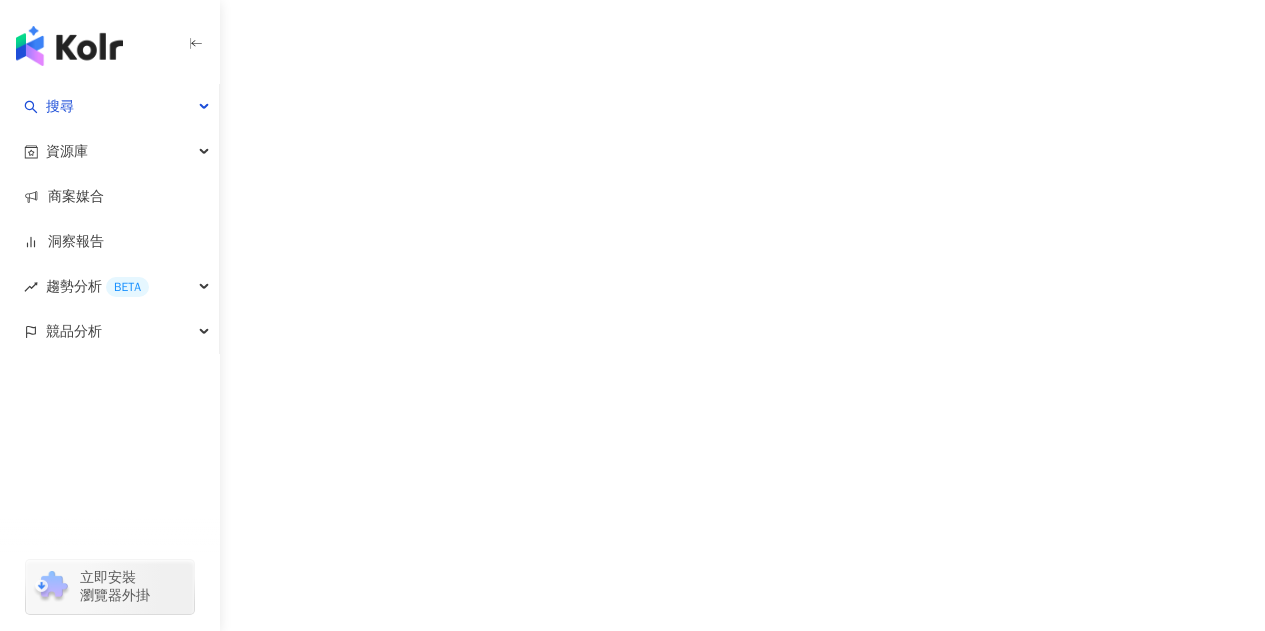 scroll, scrollTop: 0, scrollLeft: 0, axis: both 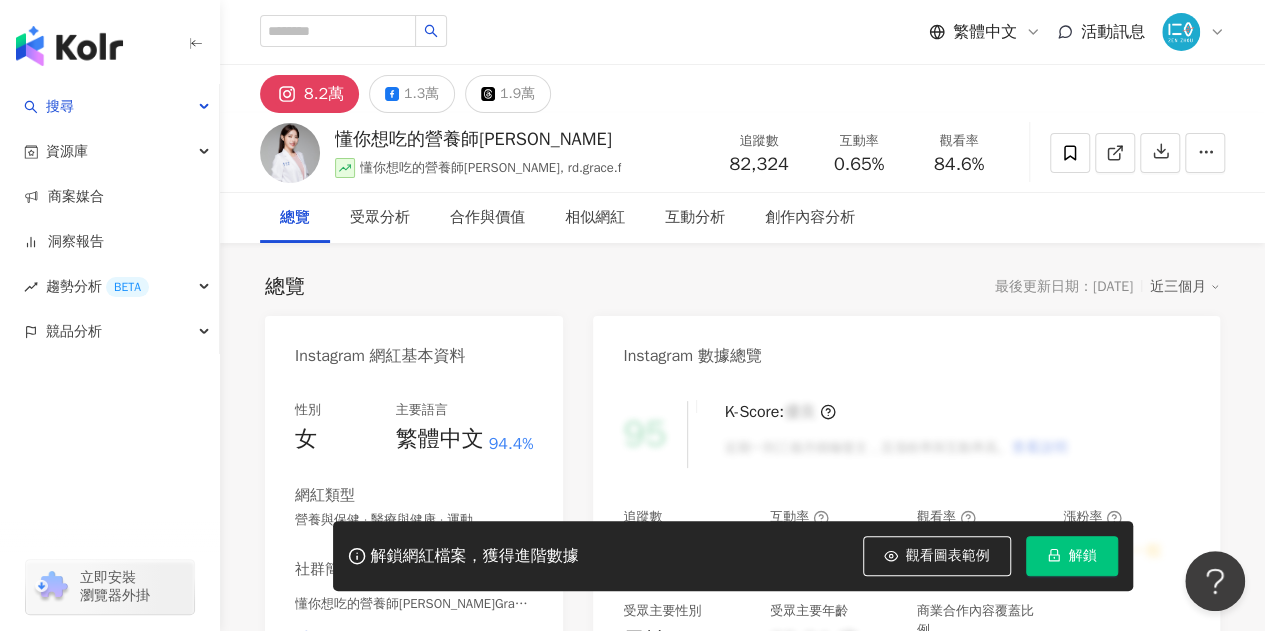 click on "解鎖" at bounding box center (1083, 556) 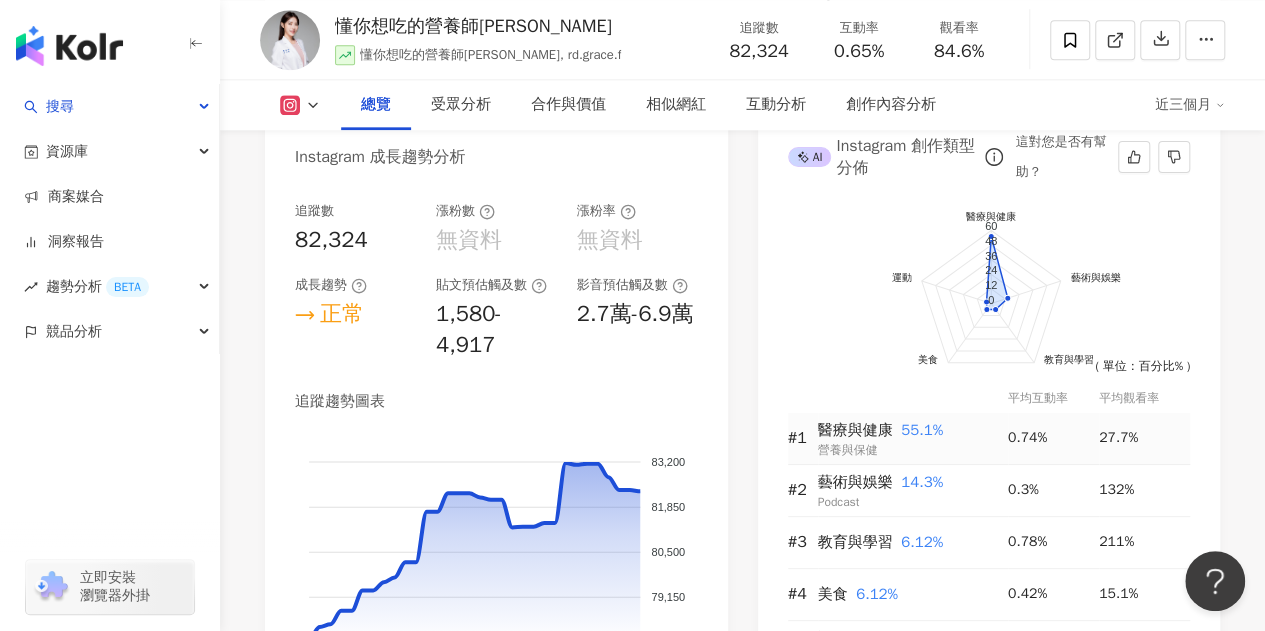 scroll, scrollTop: 1200, scrollLeft: 0, axis: vertical 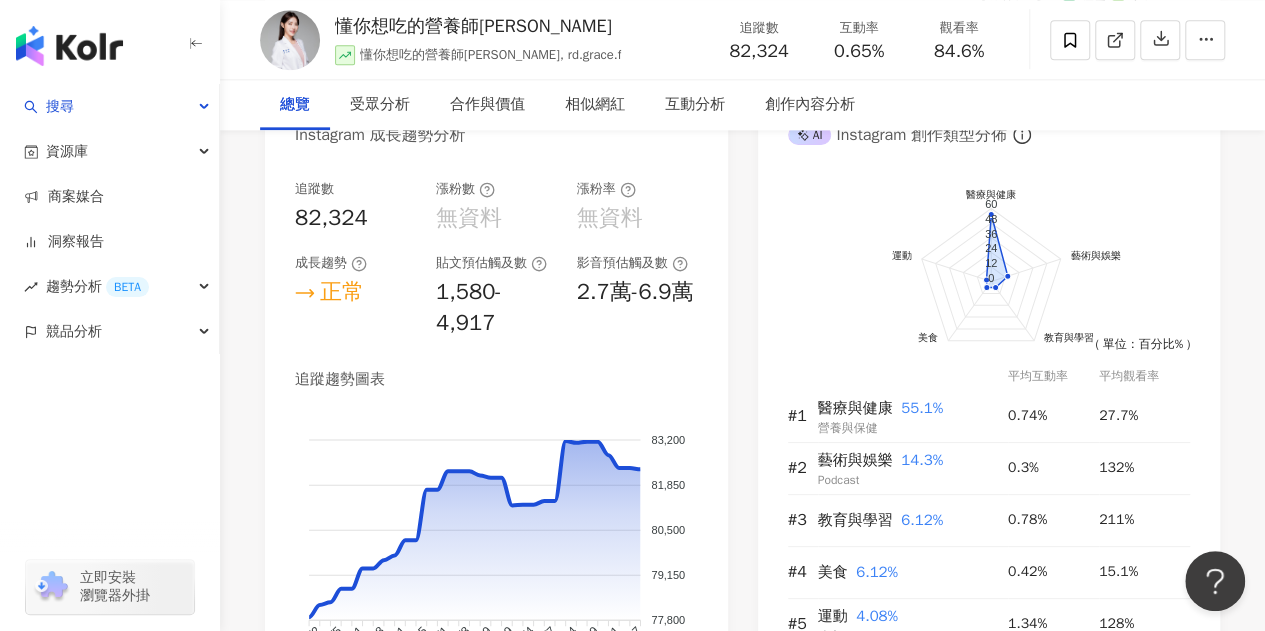 click on "1.3萬" at bounding box center [421, -1106] 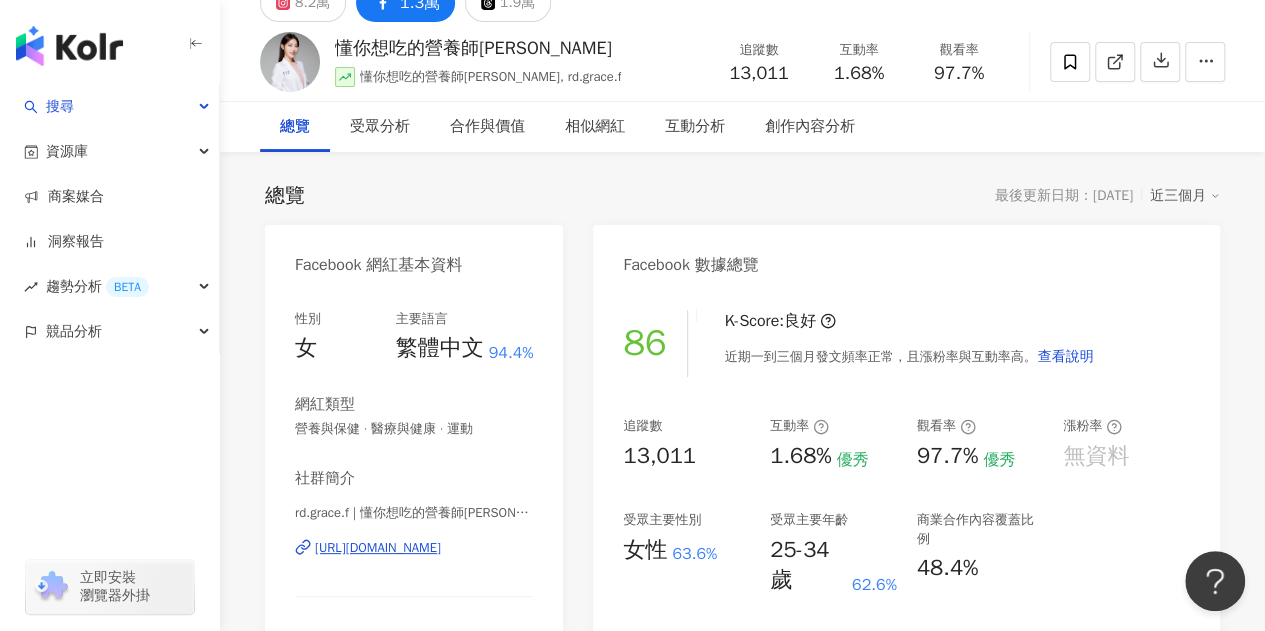 scroll, scrollTop: 0, scrollLeft: 0, axis: both 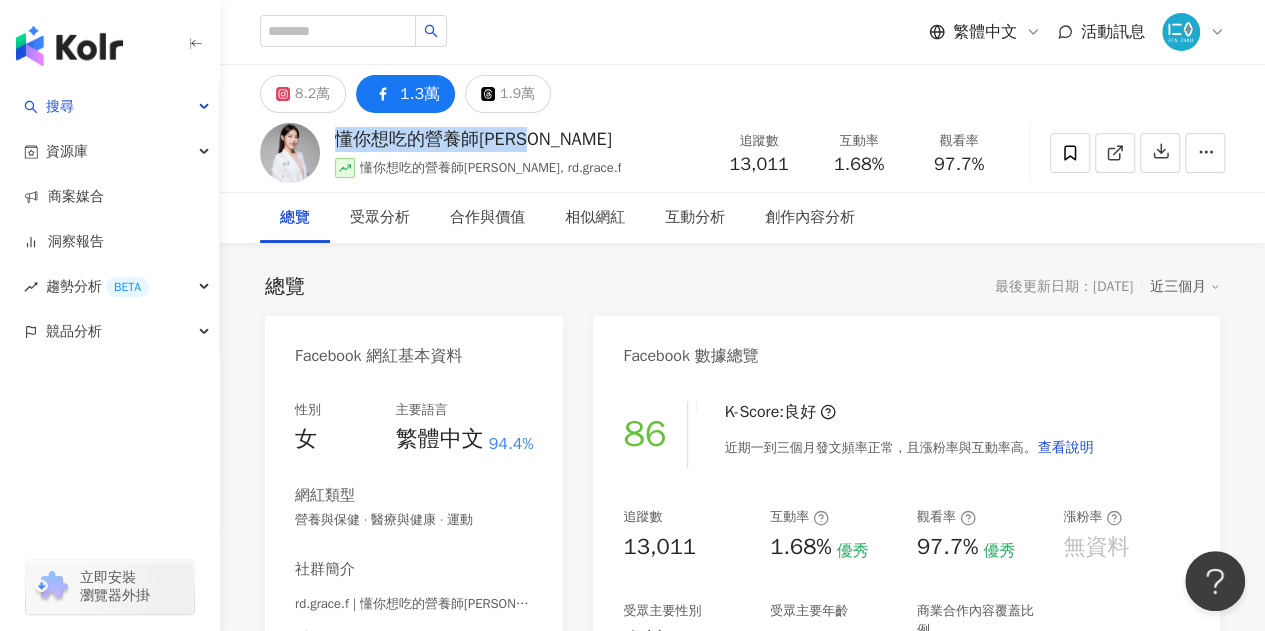 drag, startPoint x: 337, startPoint y: 142, endPoint x: 526, endPoint y: 141, distance: 189.00264 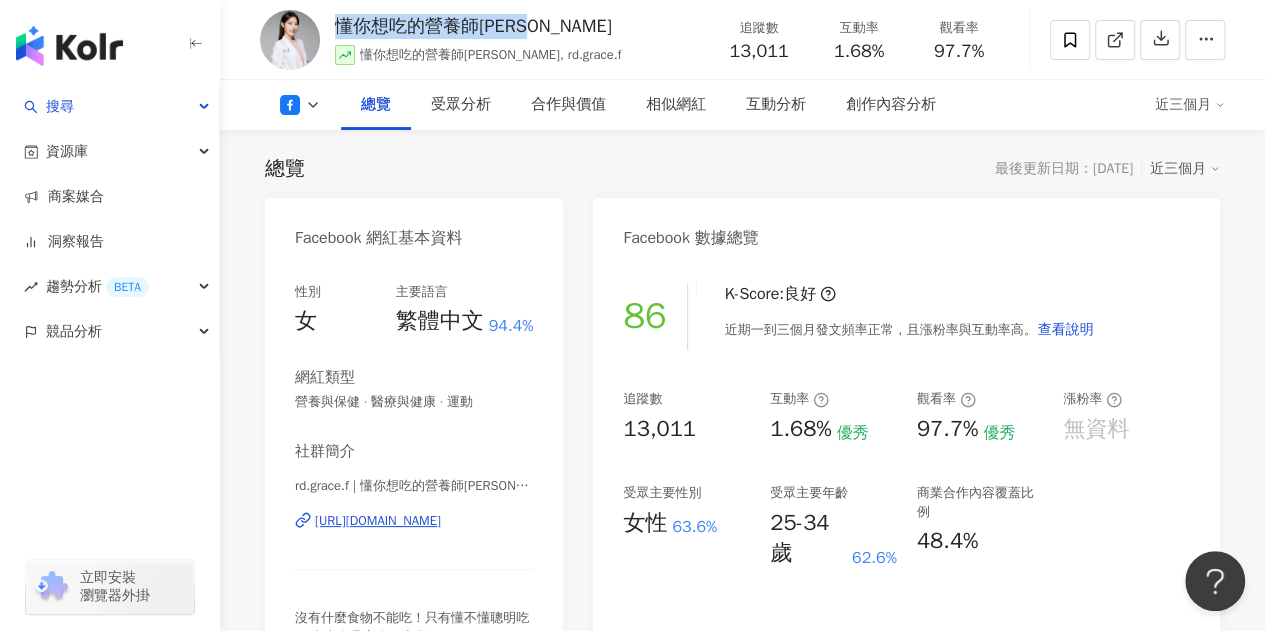 scroll, scrollTop: 0, scrollLeft: 0, axis: both 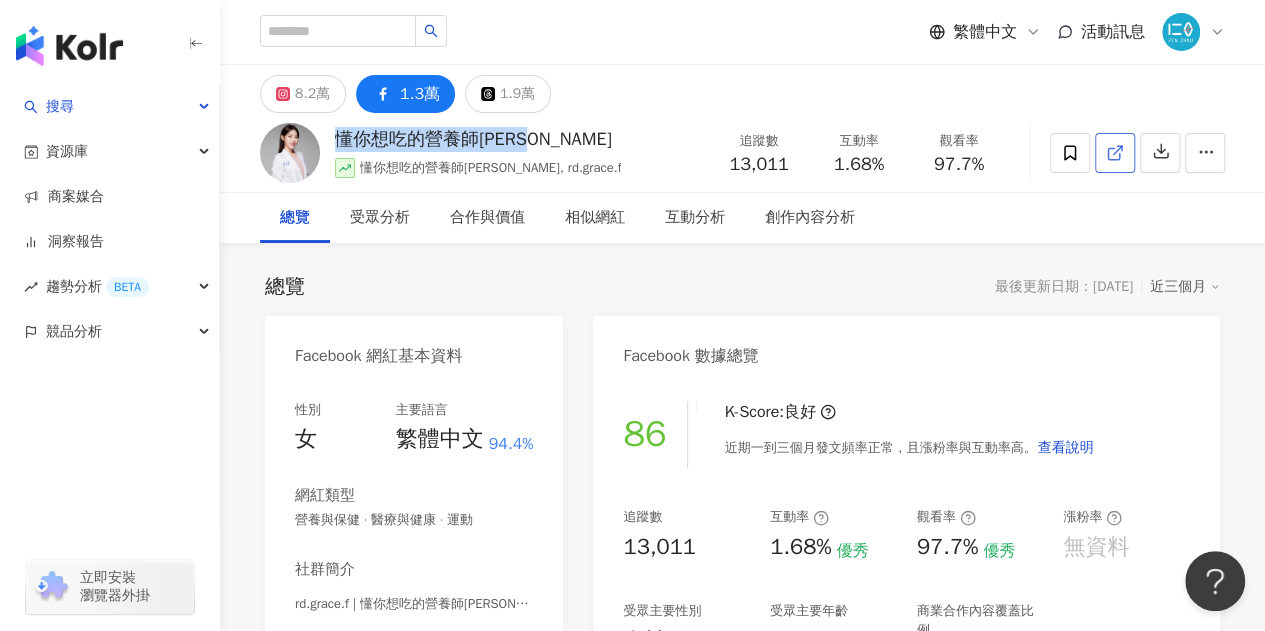 click 